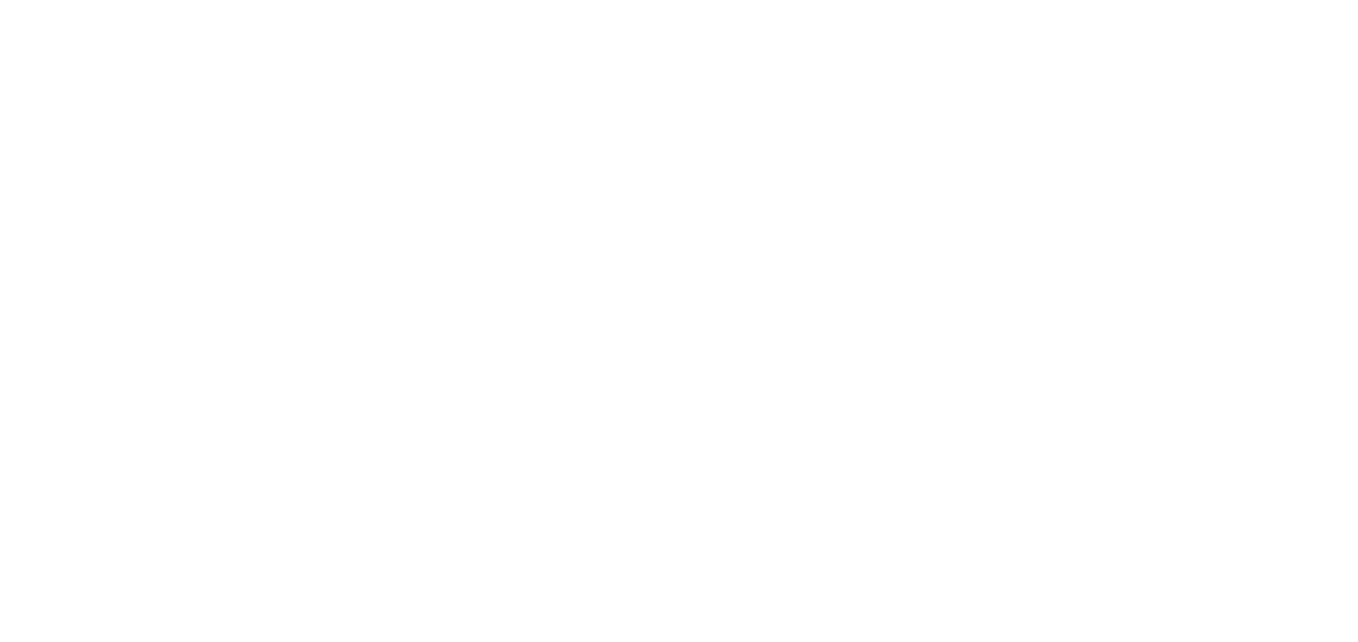 scroll, scrollTop: 0, scrollLeft: 0, axis: both 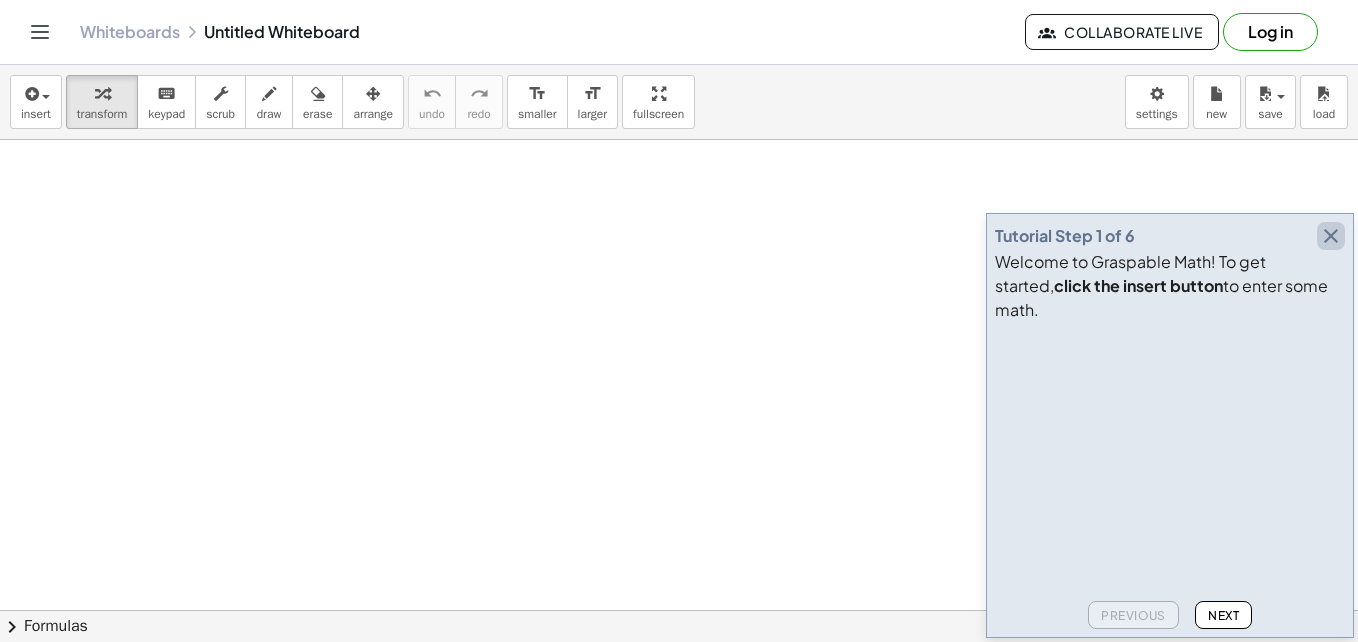 click at bounding box center [1331, 236] 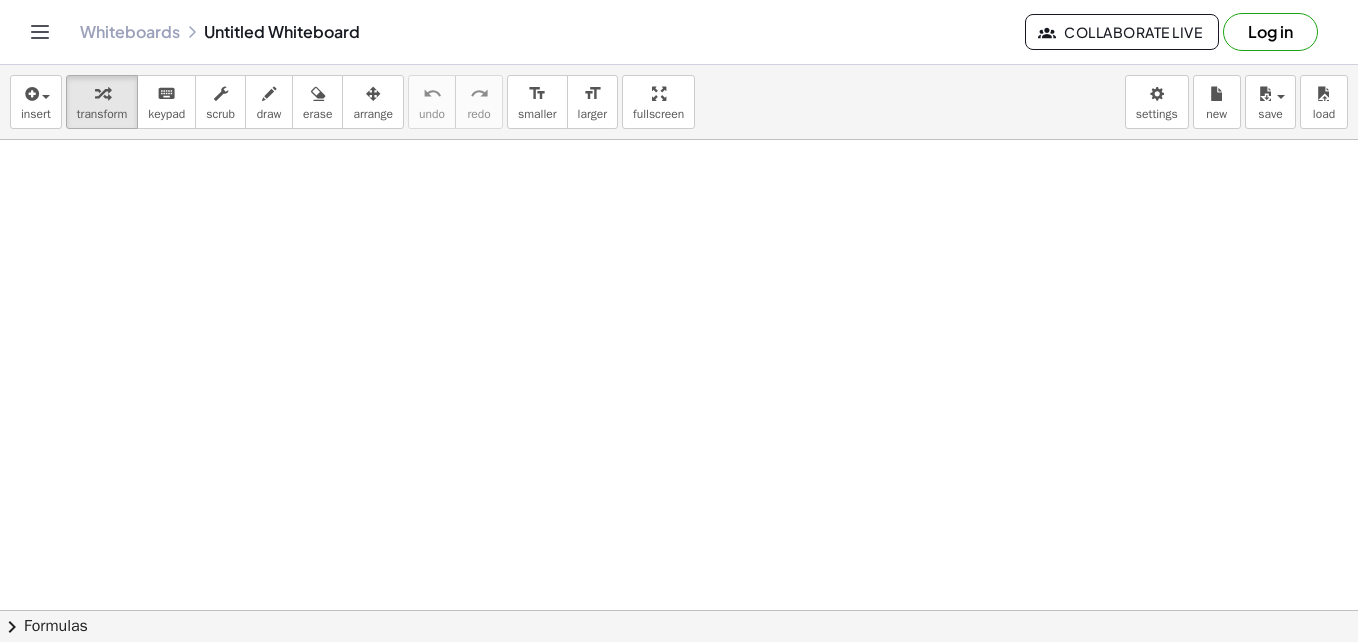 click on "Log in" at bounding box center (1270, 32) 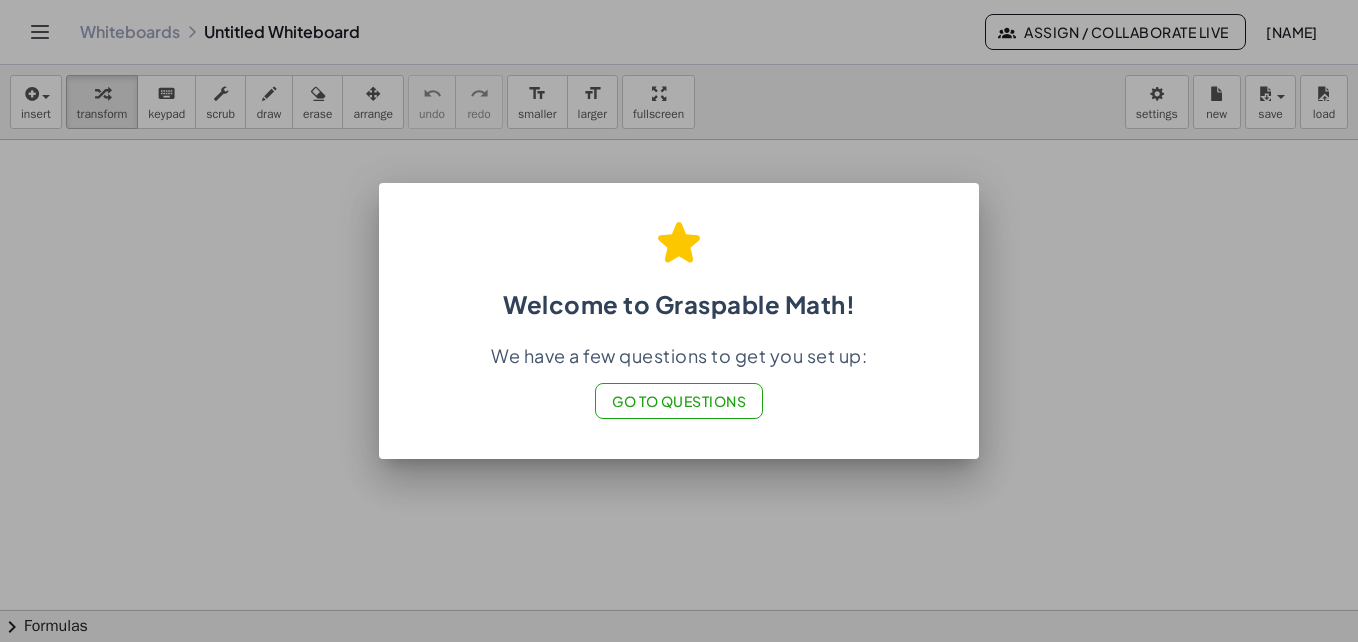 click on "Go to Questions" 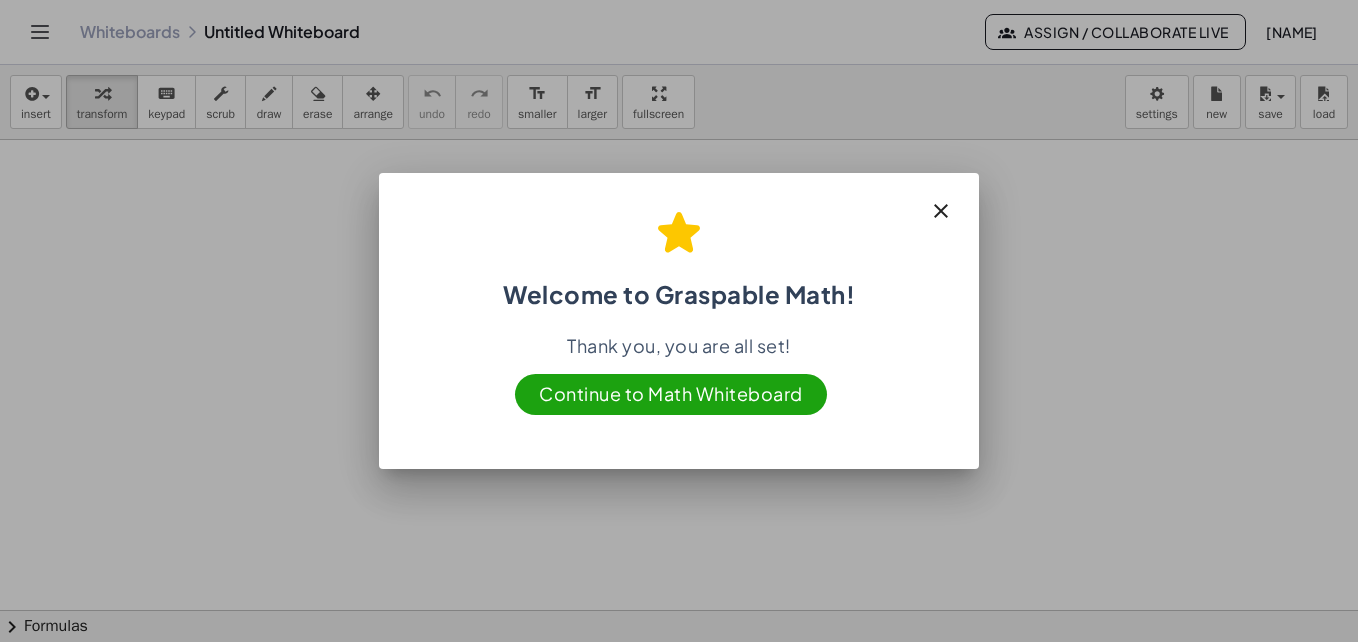 click on "Continue to Math Whiteboard" at bounding box center [671, 394] 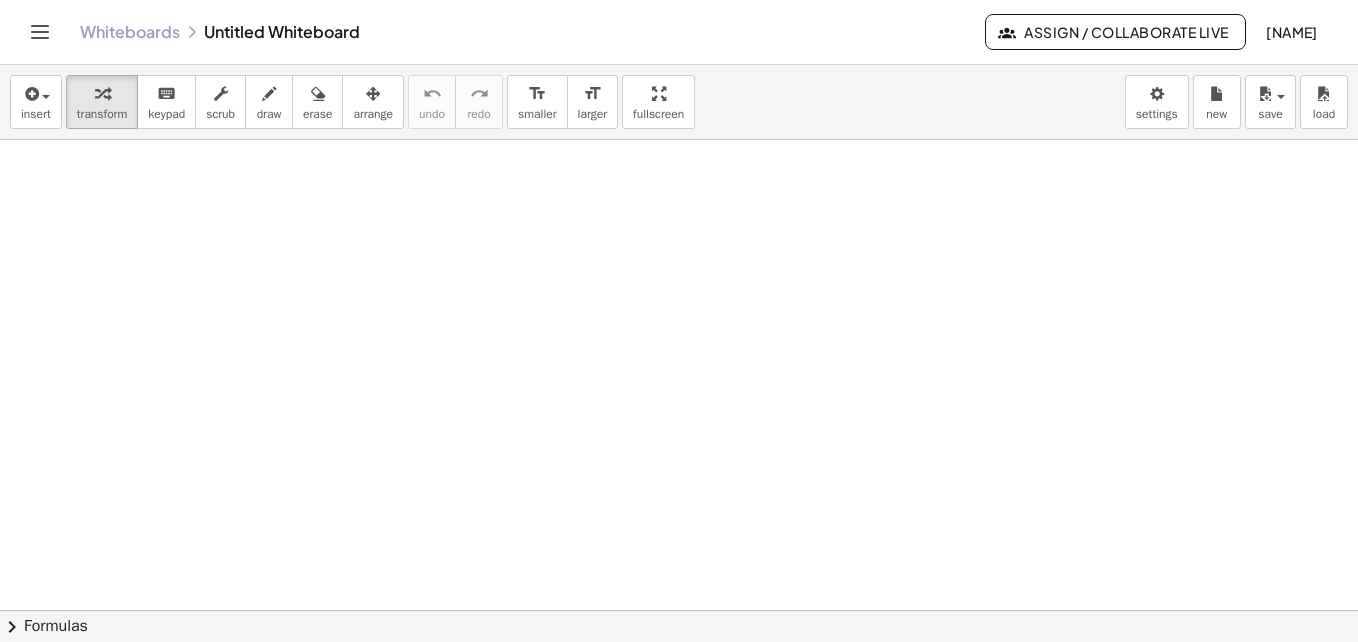click at bounding box center (679, 675) 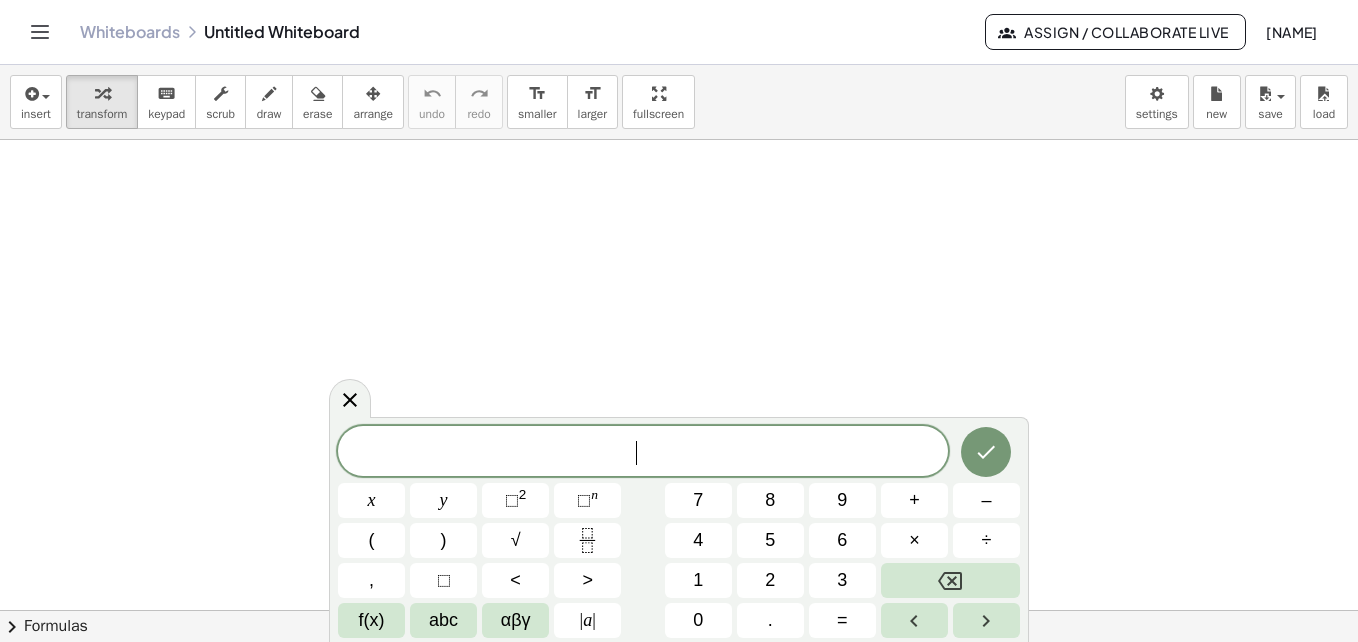 click at bounding box center [679, 675] 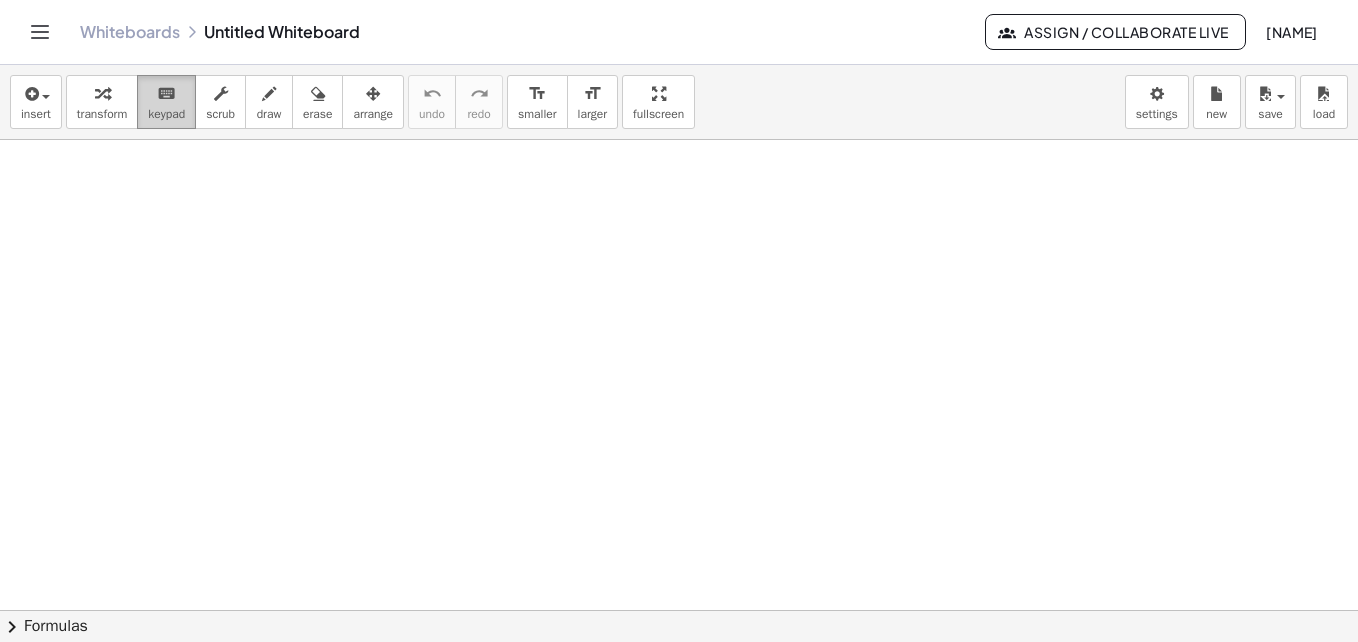 click on "keypad" at bounding box center (166, 114) 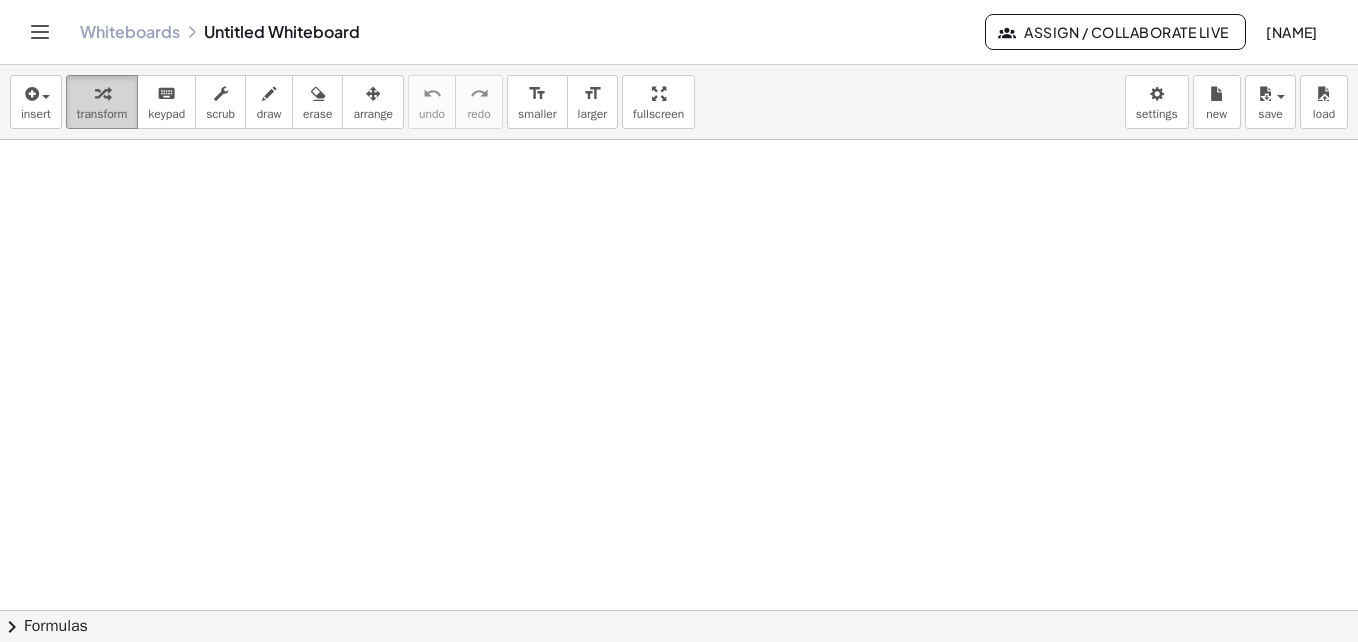 click at bounding box center [102, 93] 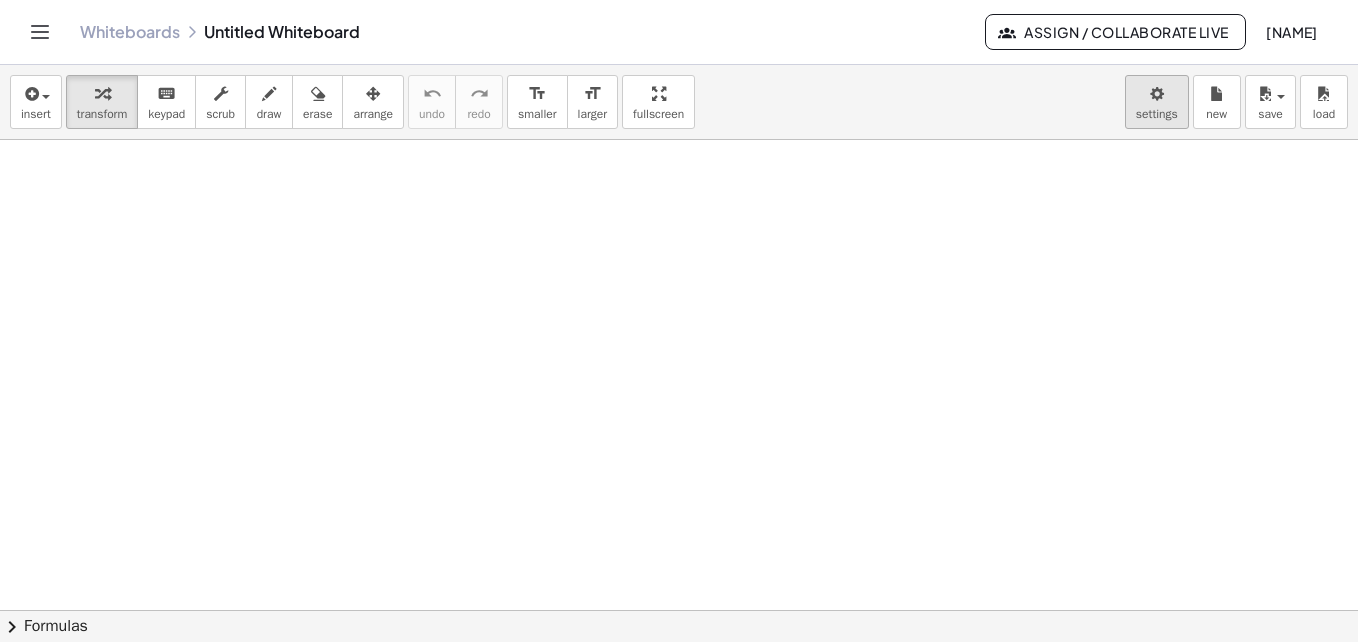 click on "Graspable Math Activities Get Started Activity Bank Assigned Work Classes Whiteboards Go Premium! Reference Account v1.28.2 | Privacy policy © 2025 | Graspable, Inc. Whiteboards Untitled Whiteboard Assign / Collaborate Live [NAME]   insert select one: Math Expression Function Text Youtube Video Graphing Geometry Geometry 3D transform keyboard keypad scrub draw erase arrange undo undo redo redo format_size smaller format_size larger fullscreen load   save new settings × chevron_right Formulas   Drag one side of a formula onto a highlighted expression on the canvas to apply it. Quadratic Formula     + · a · x 2 + · b · x + c = 0     ⇔       x = · ( − b ± 2 √ ( + b 2 − · 4 · a · c ) ) · 2 · a       + x 2 + · p · x + q = 0     ⇔   x = − ·" at bounding box center [679, 321] 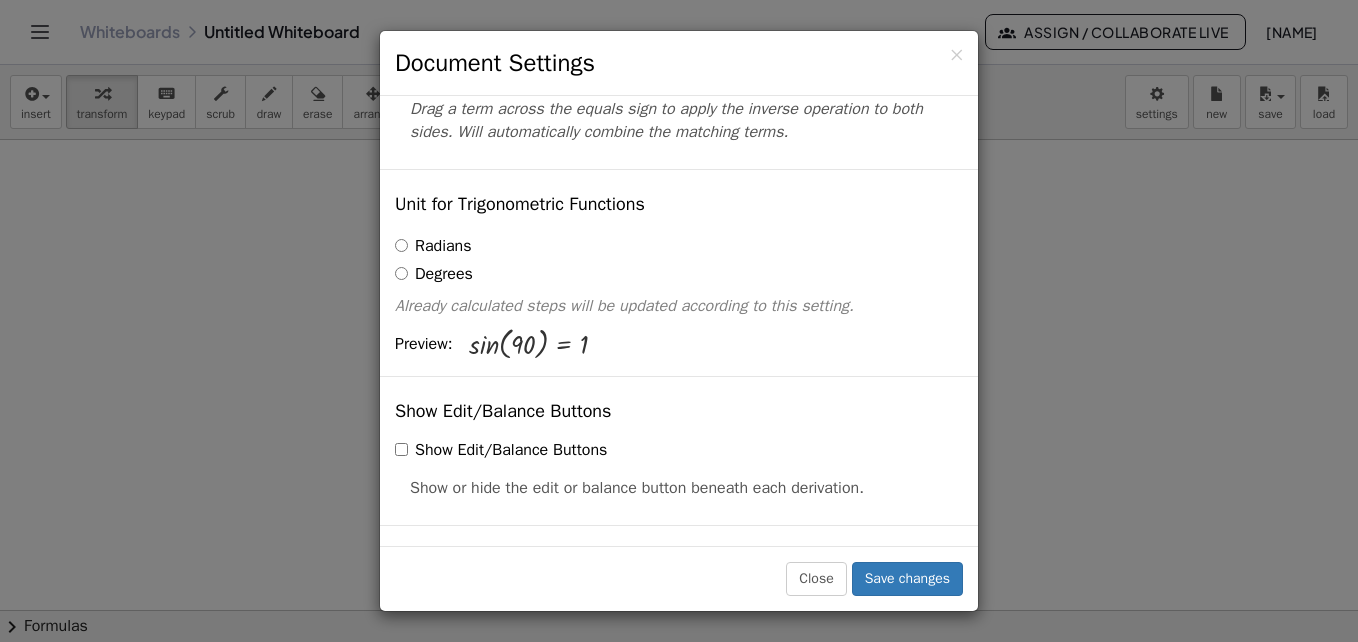scroll, scrollTop: 200, scrollLeft: 0, axis: vertical 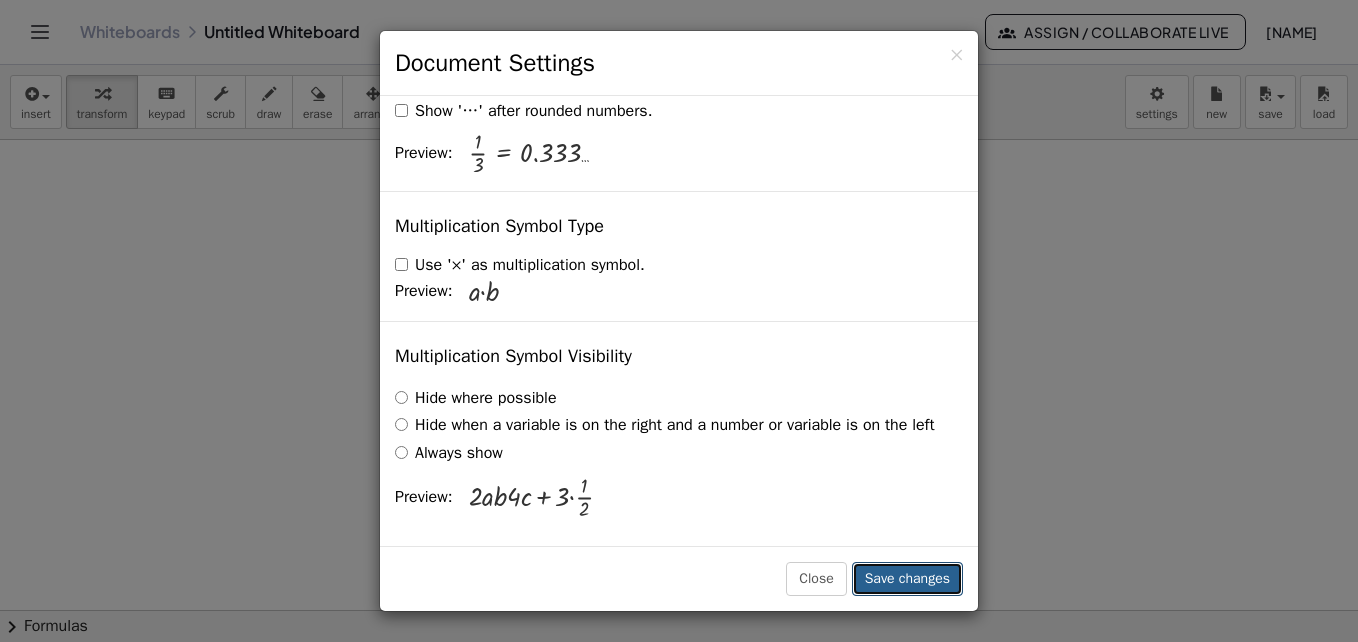 click on "Save changes" at bounding box center (907, 579) 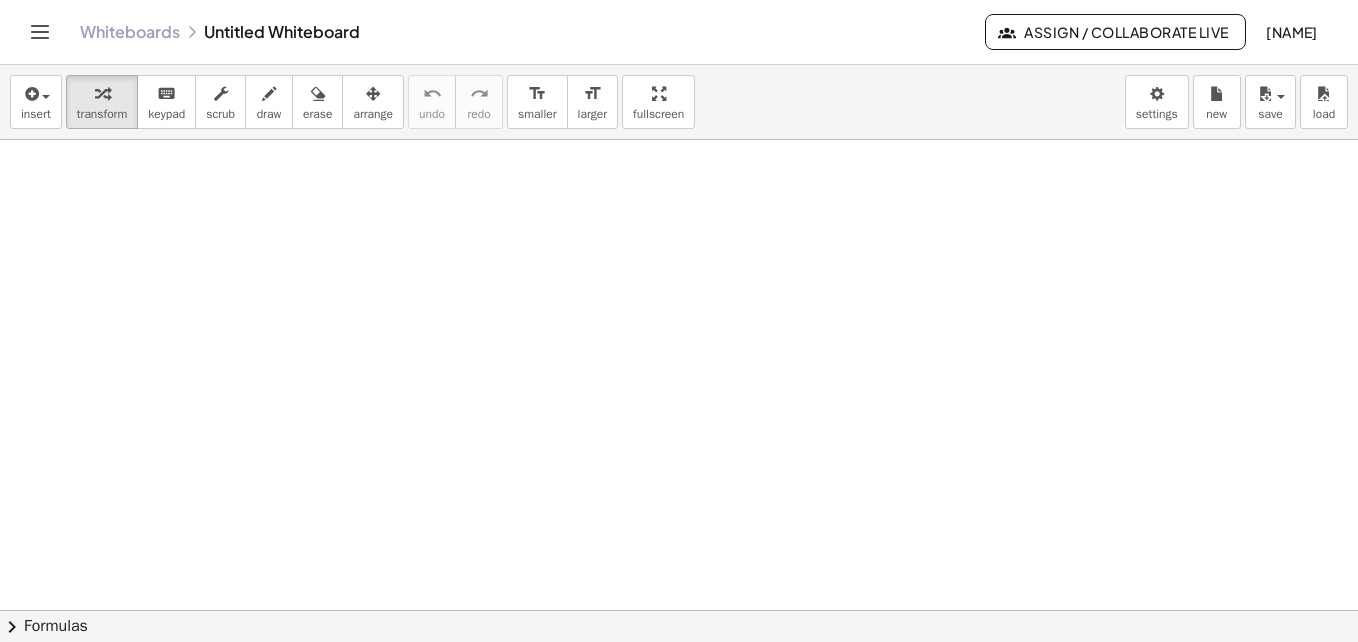 click 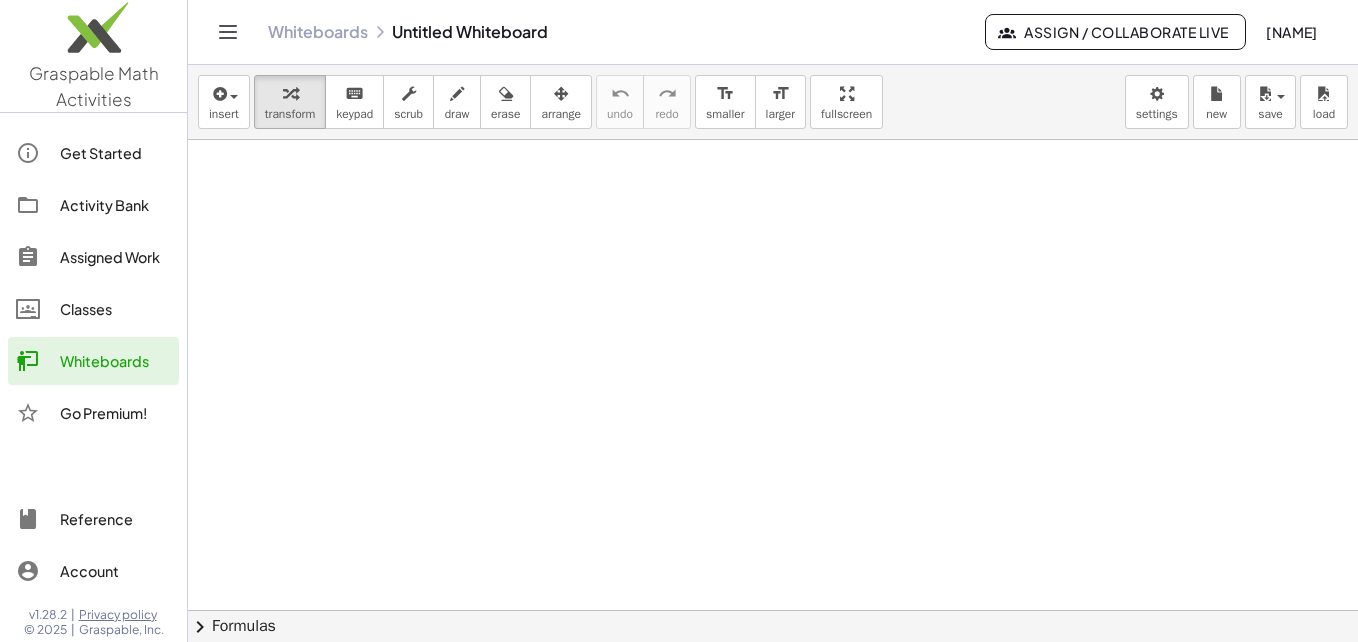 click on "Account" 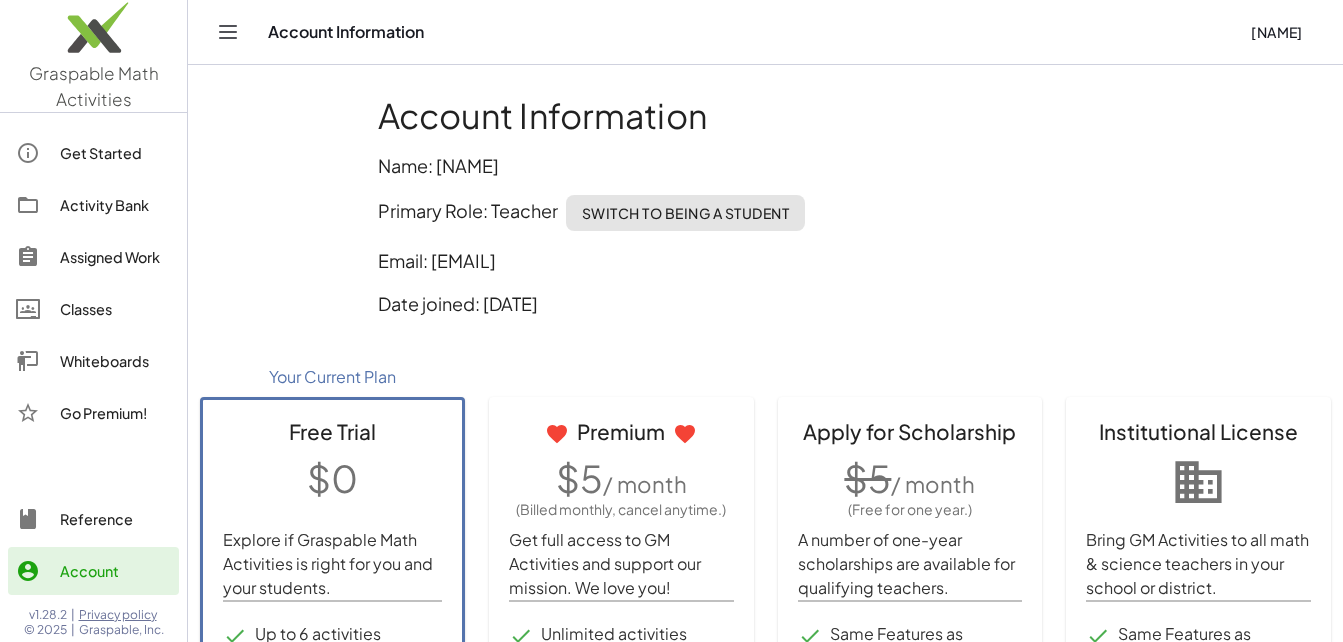 scroll, scrollTop: 0, scrollLeft: 0, axis: both 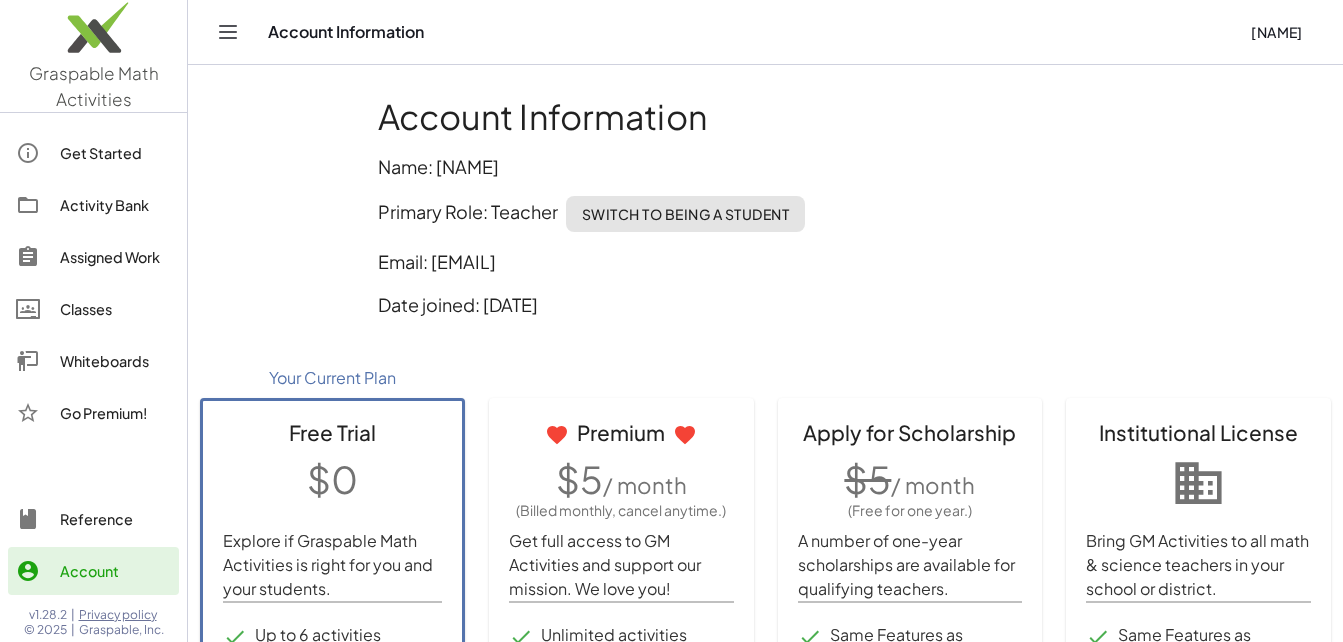 click 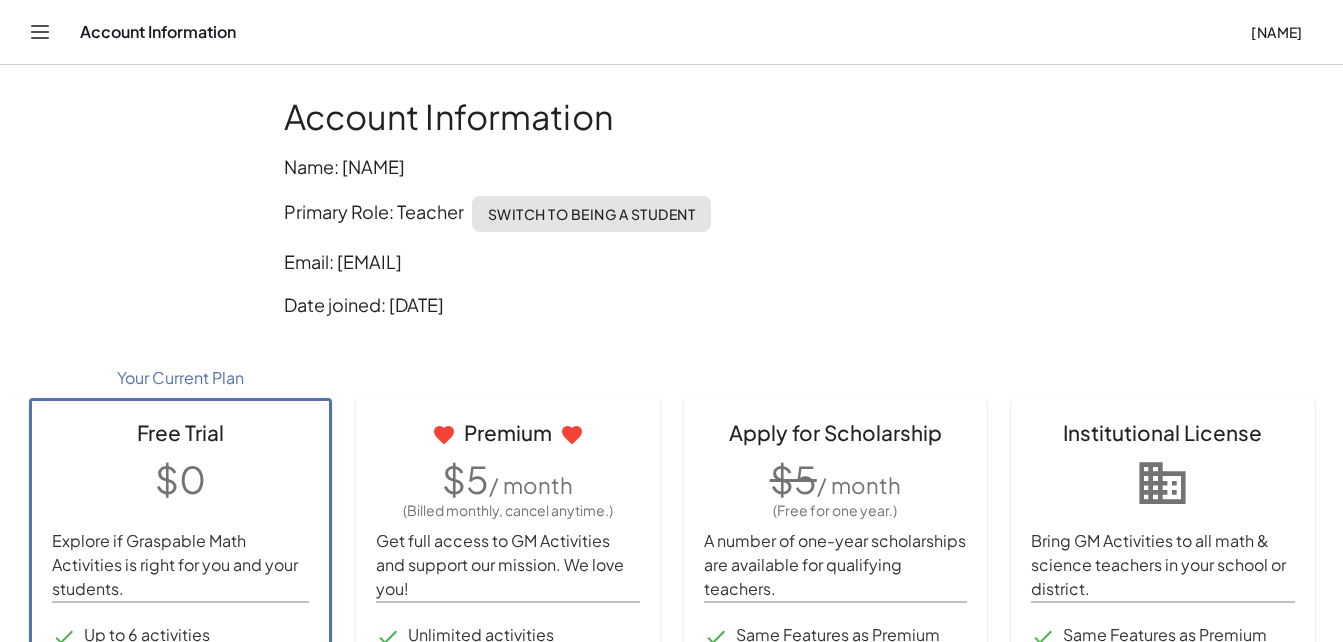 click 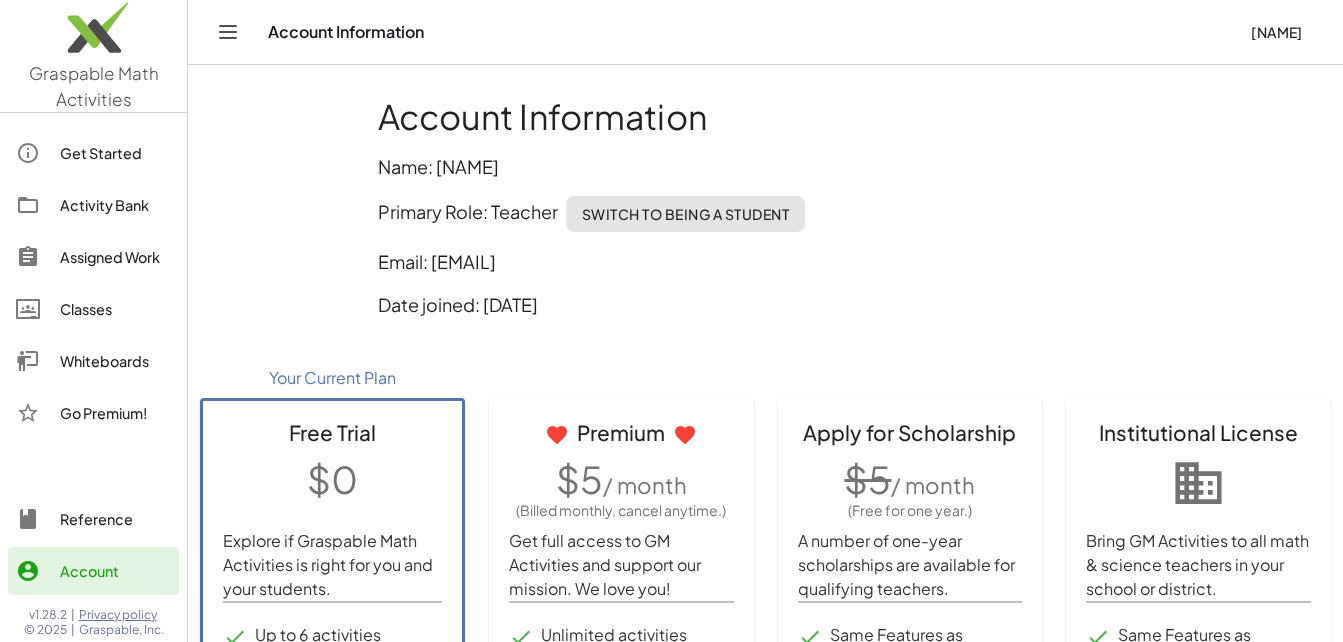 click on "Get Started" 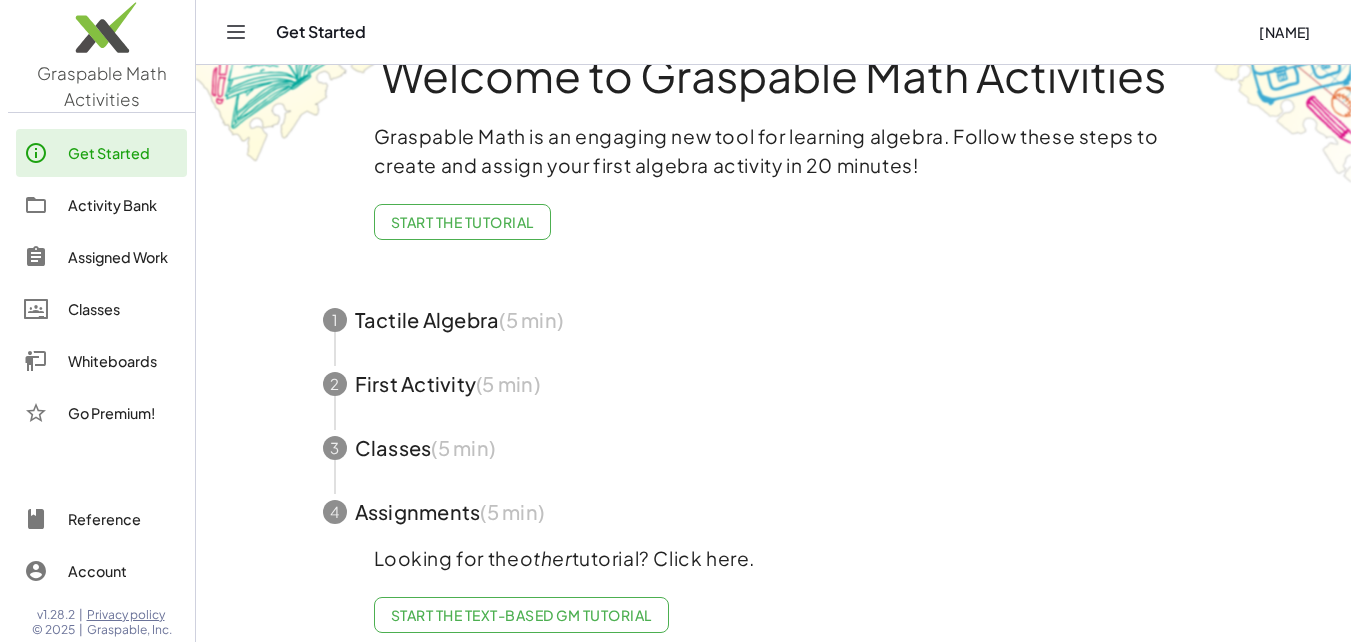 scroll, scrollTop: 0, scrollLeft: 0, axis: both 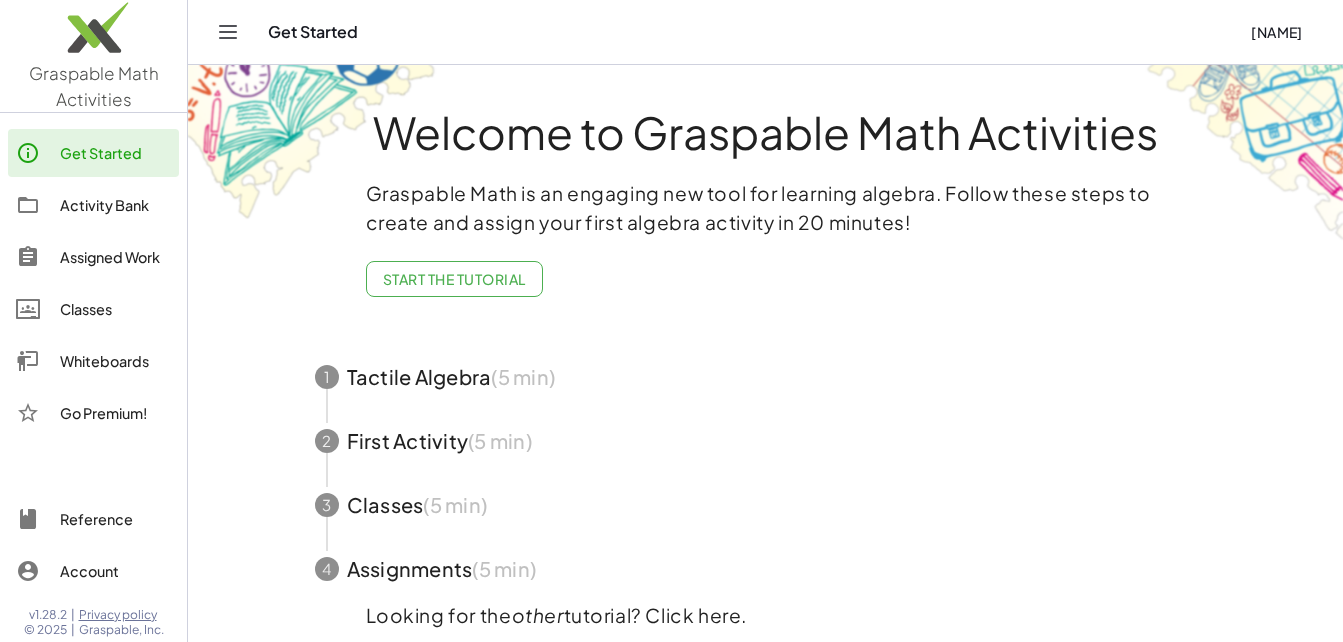click 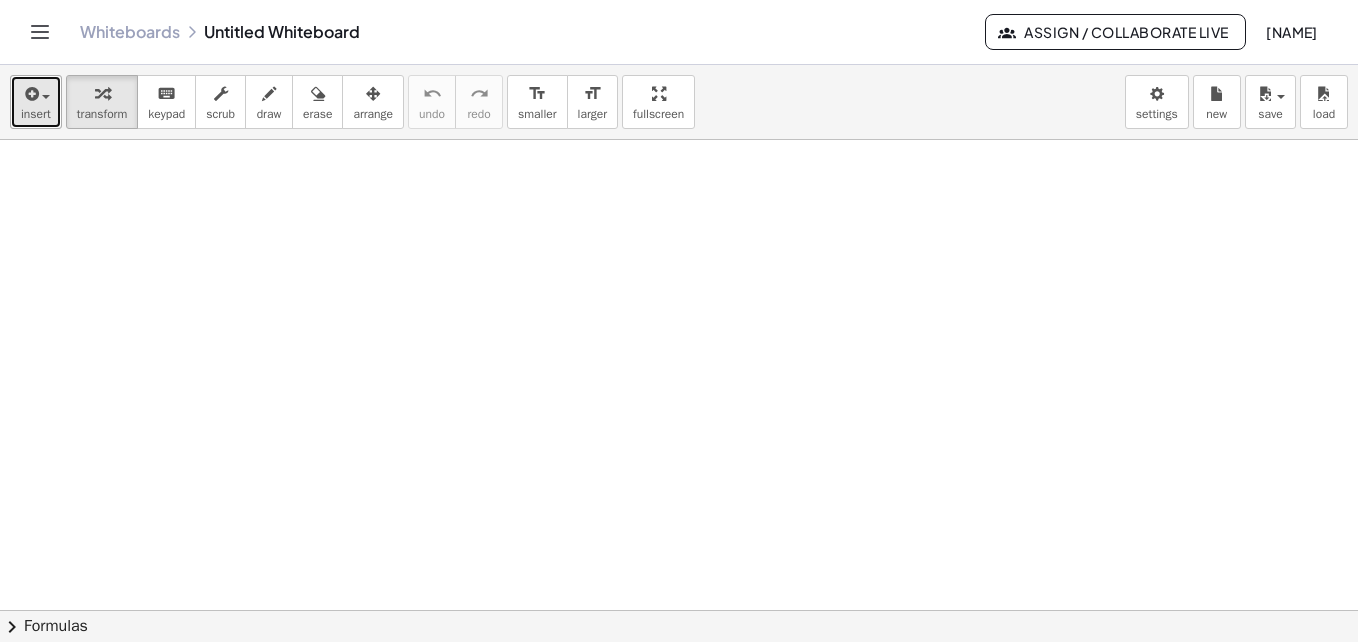 click on "insert" at bounding box center [36, 114] 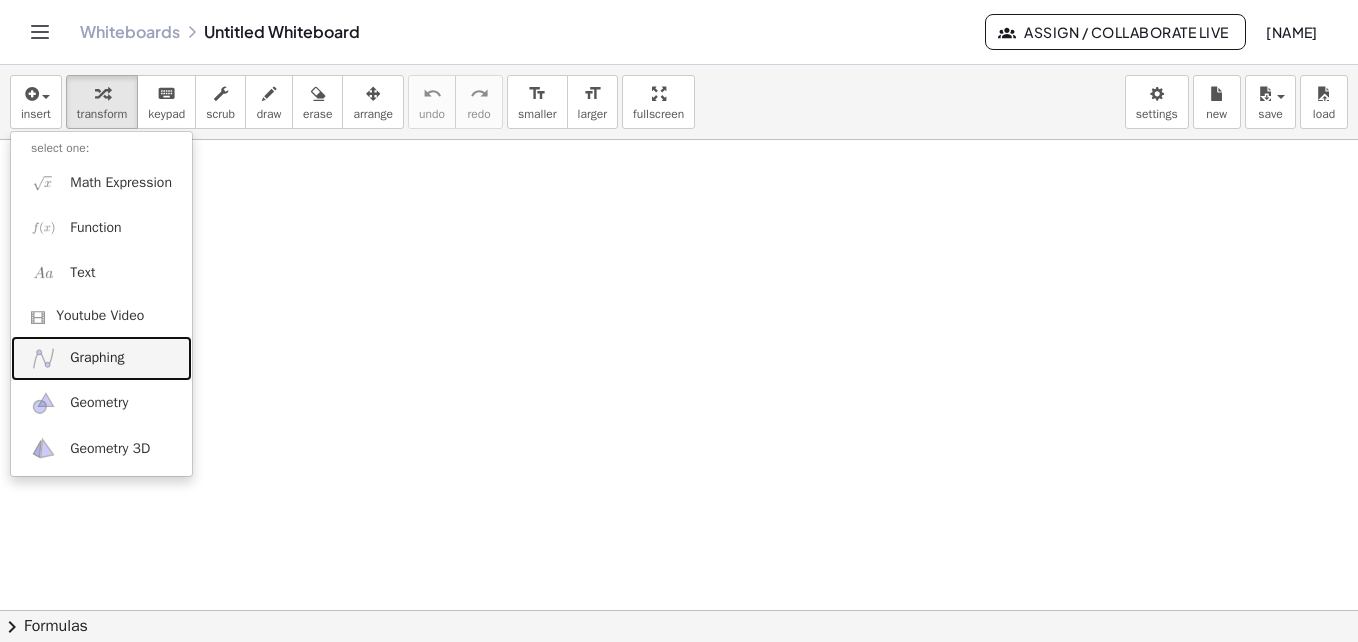 click on "Graphing" at bounding box center [101, 358] 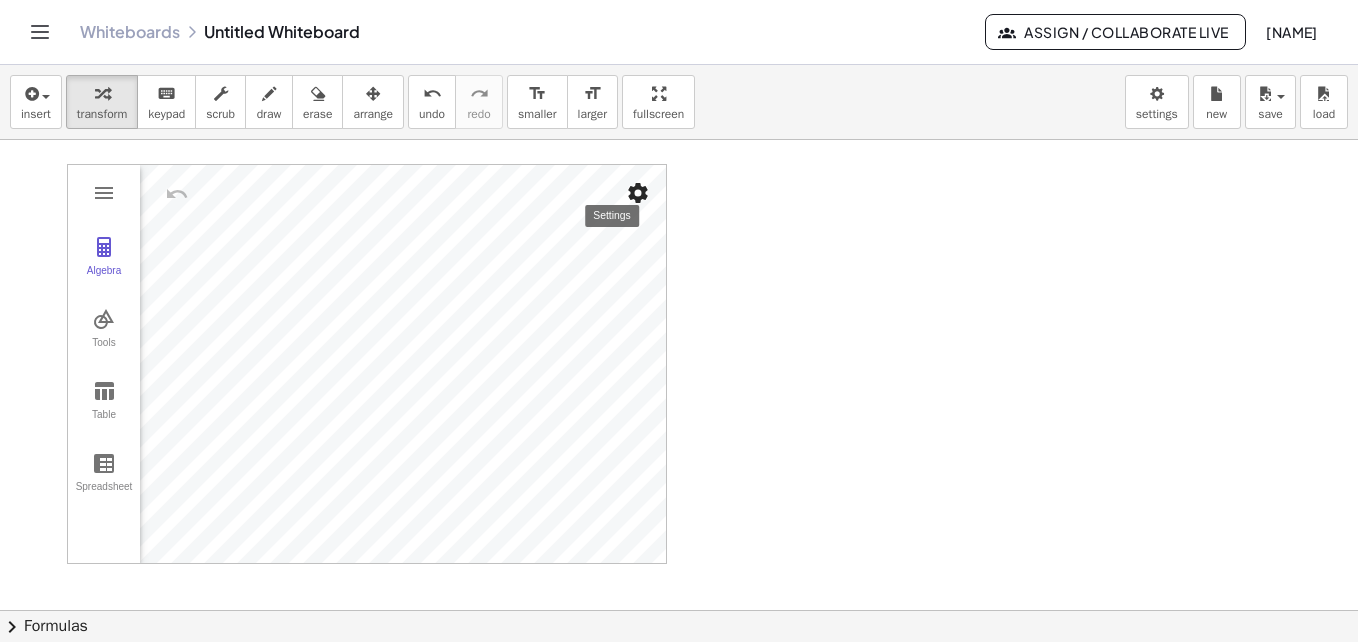 click at bounding box center (638, 193) 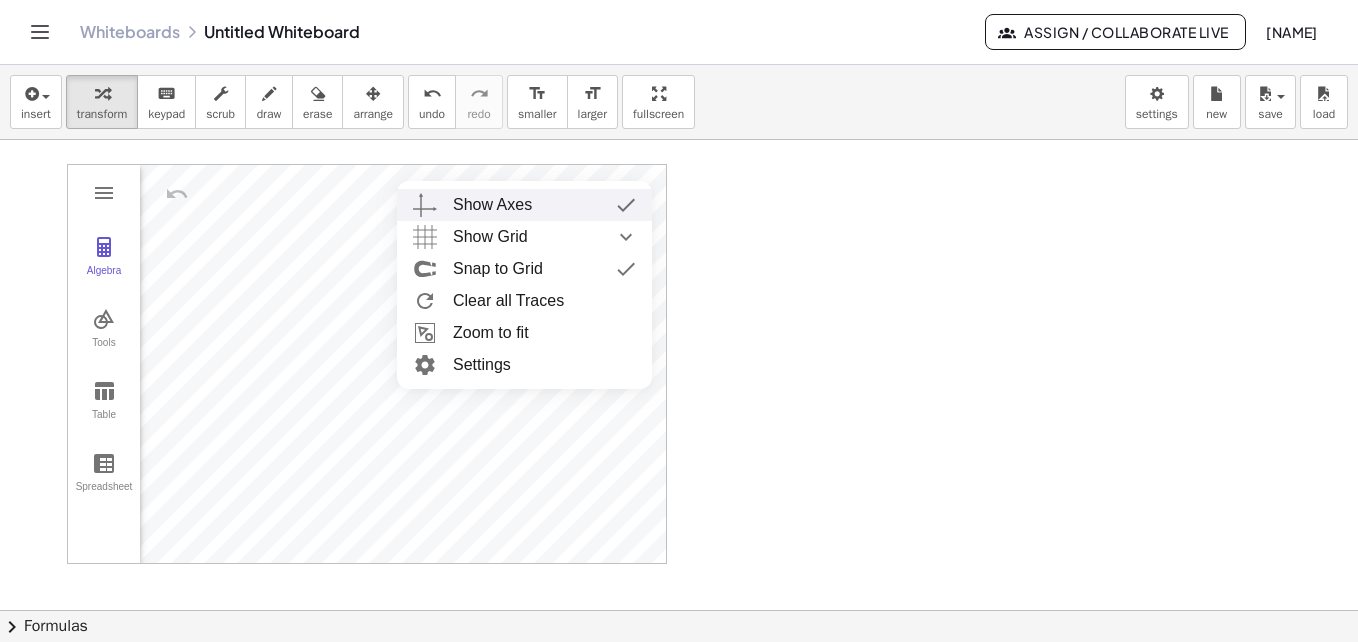 click at bounding box center (679, 610) 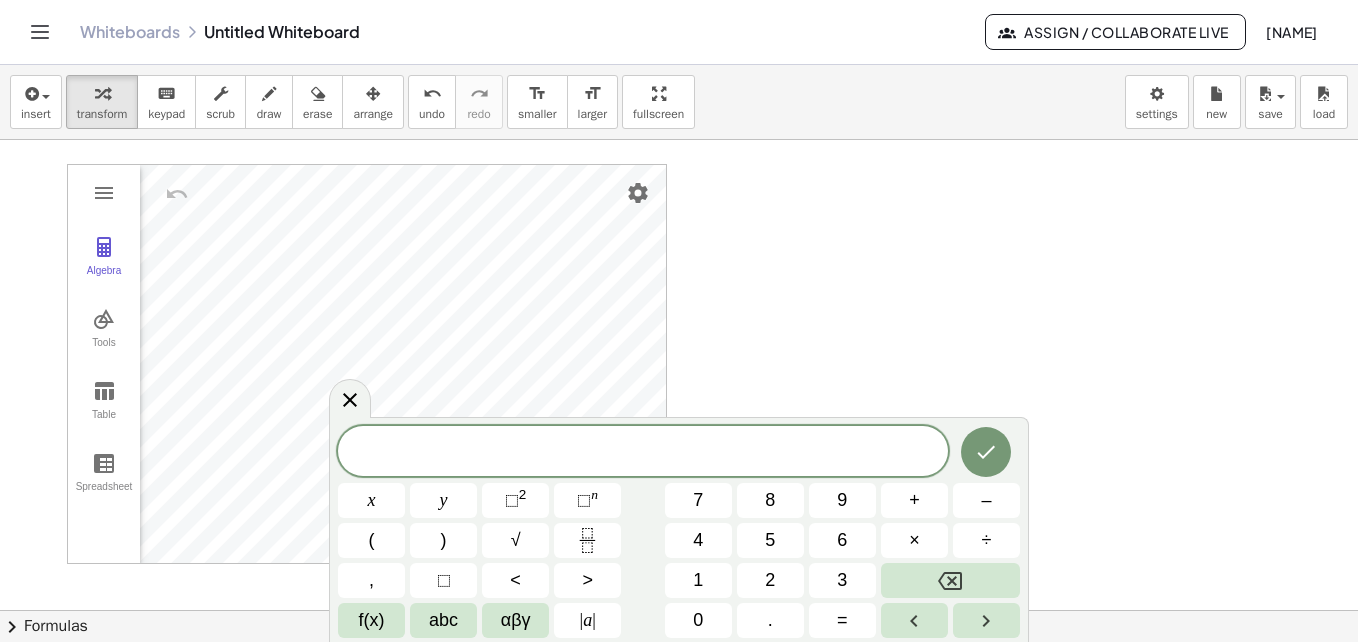 click at bounding box center [679, 610] 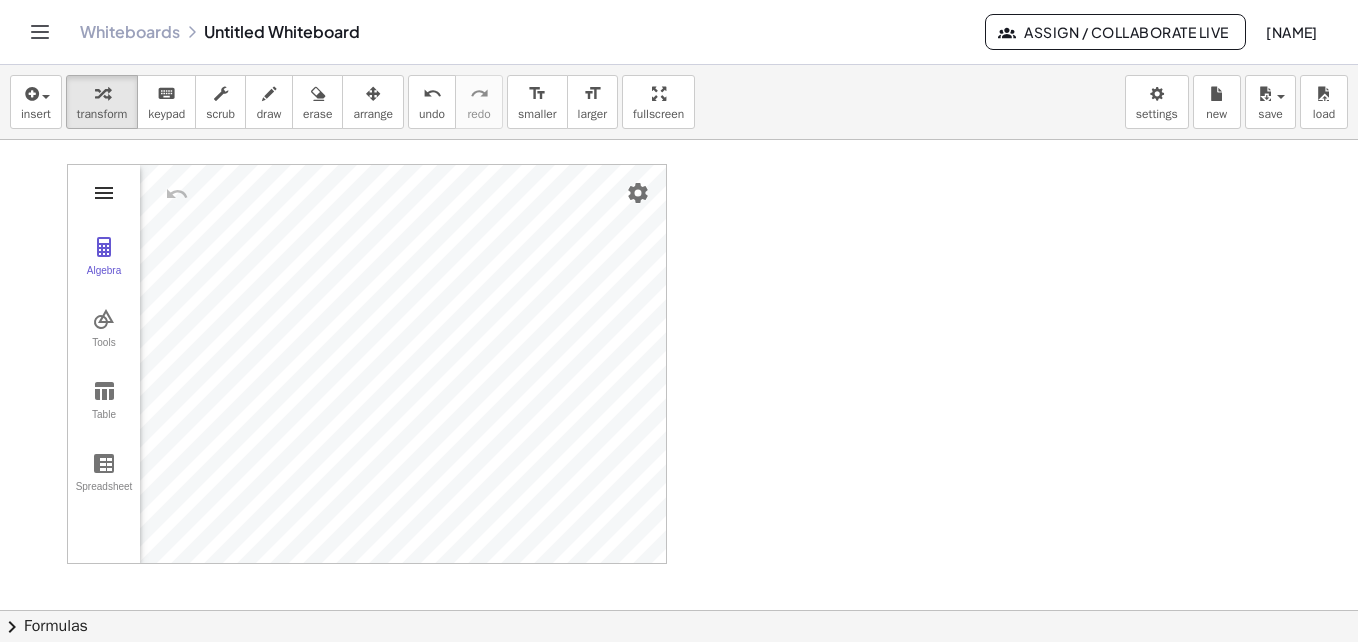click at bounding box center [104, 193] 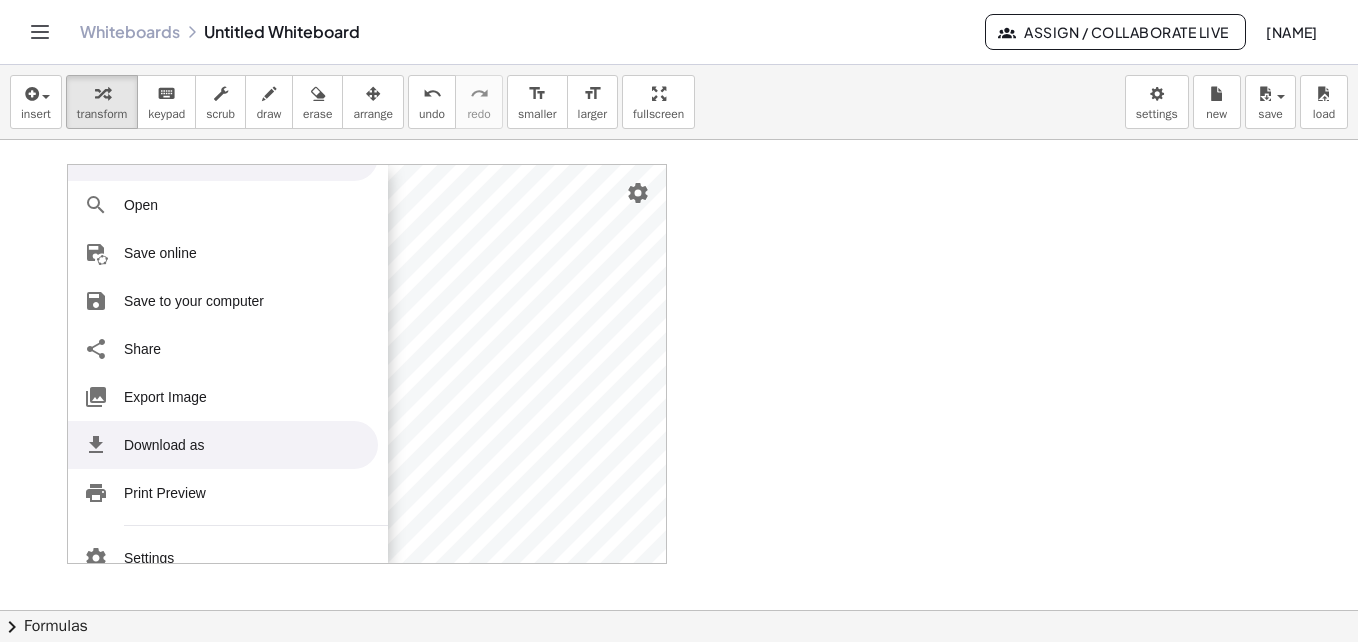 scroll, scrollTop: 245, scrollLeft: 0, axis: vertical 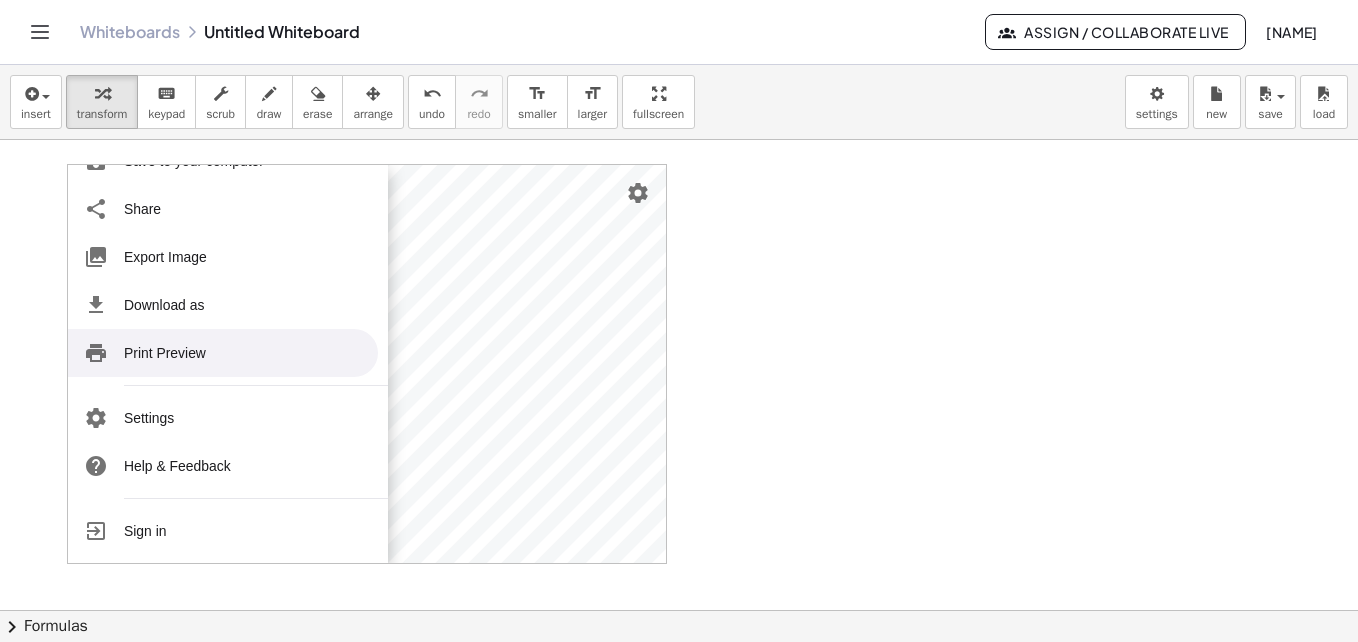 click at bounding box center [679, 610] 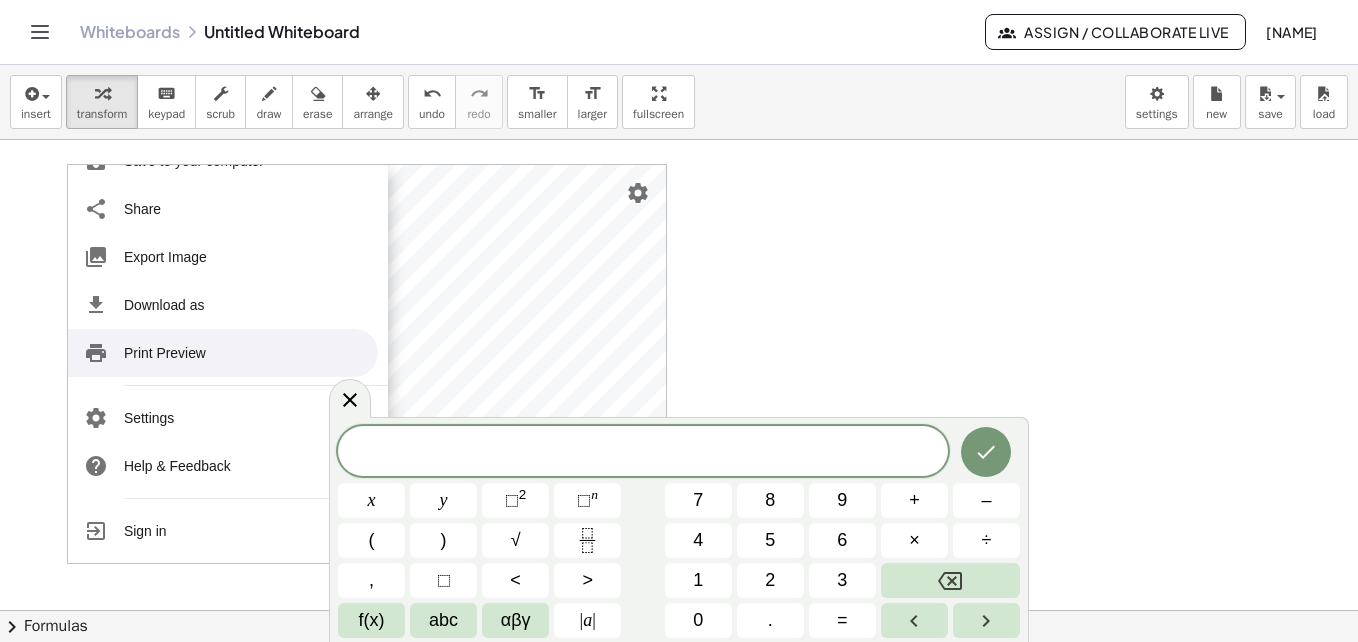 click at bounding box center (679, 610) 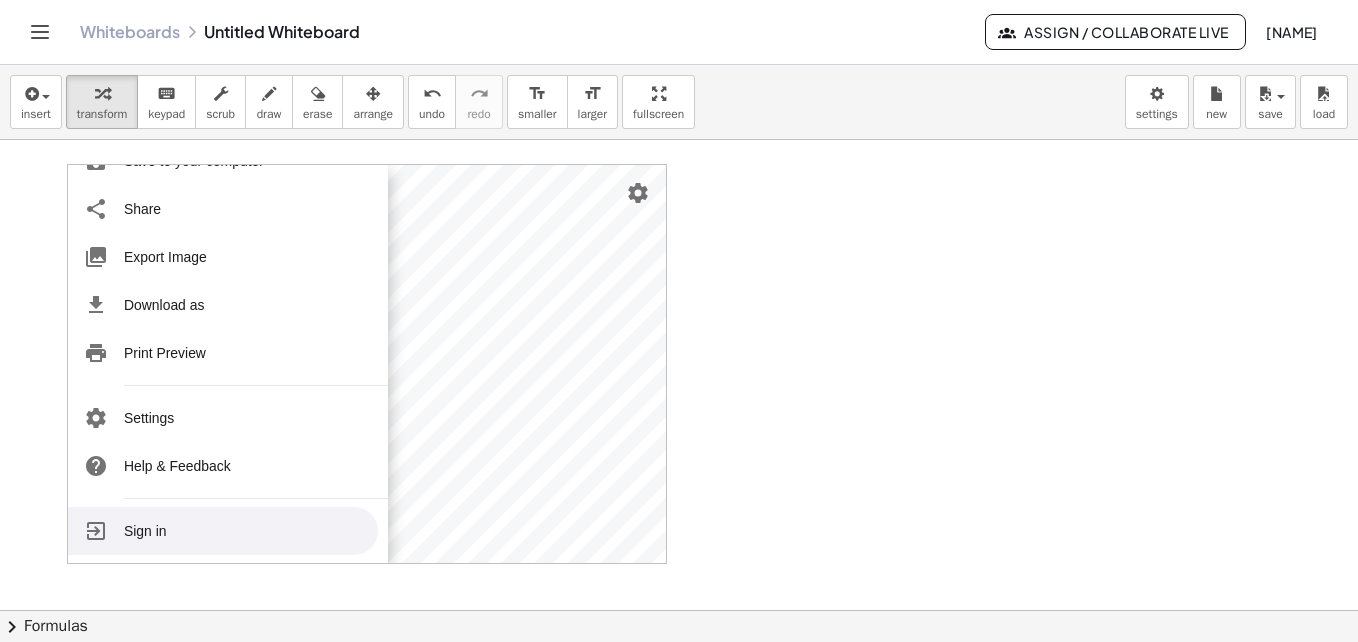 click on "Sign in" at bounding box center (223, 531) 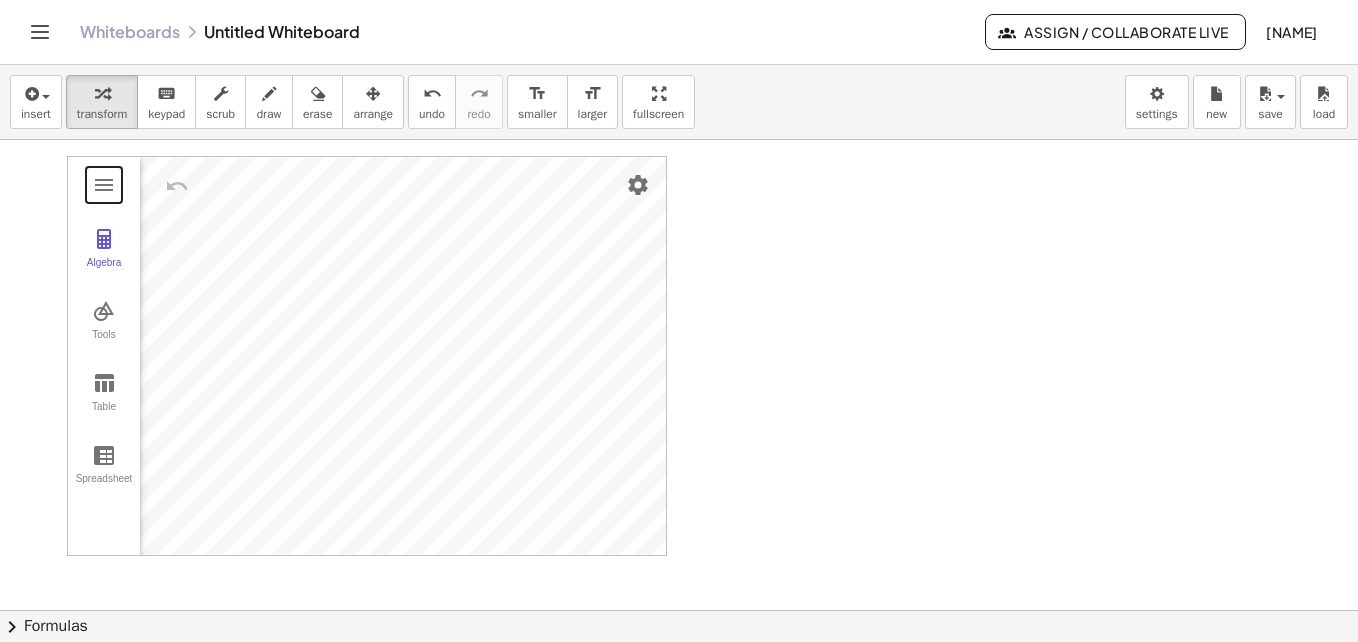 scroll, scrollTop: 0, scrollLeft: 0, axis: both 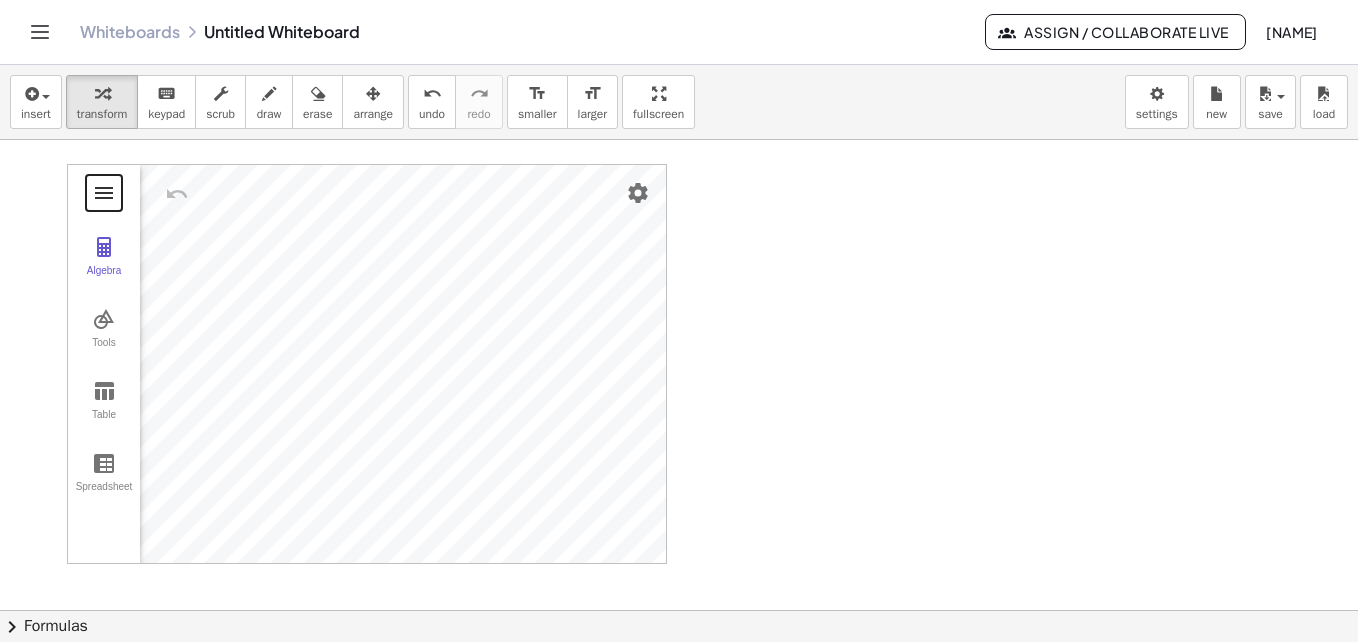 click at bounding box center (104, 193) 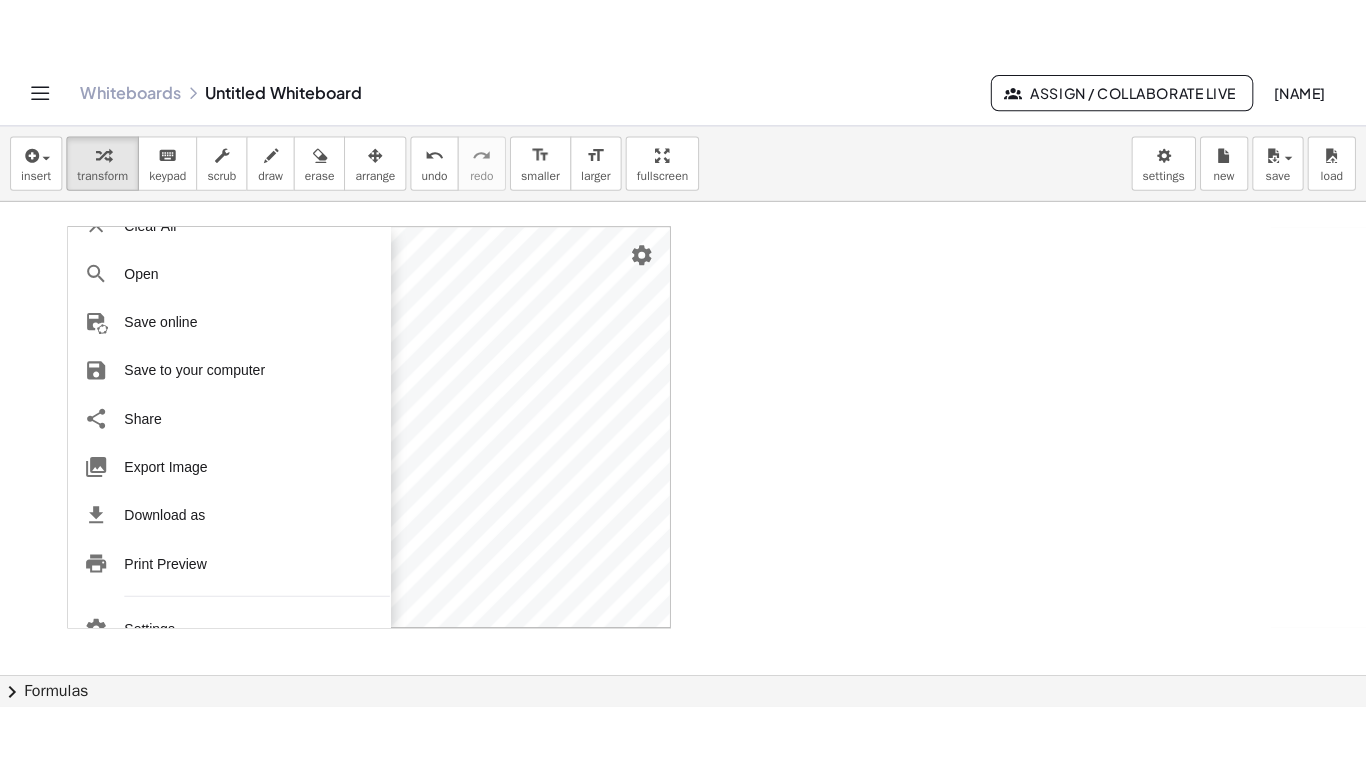 scroll, scrollTop: 0, scrollLeft: 0, axis: both 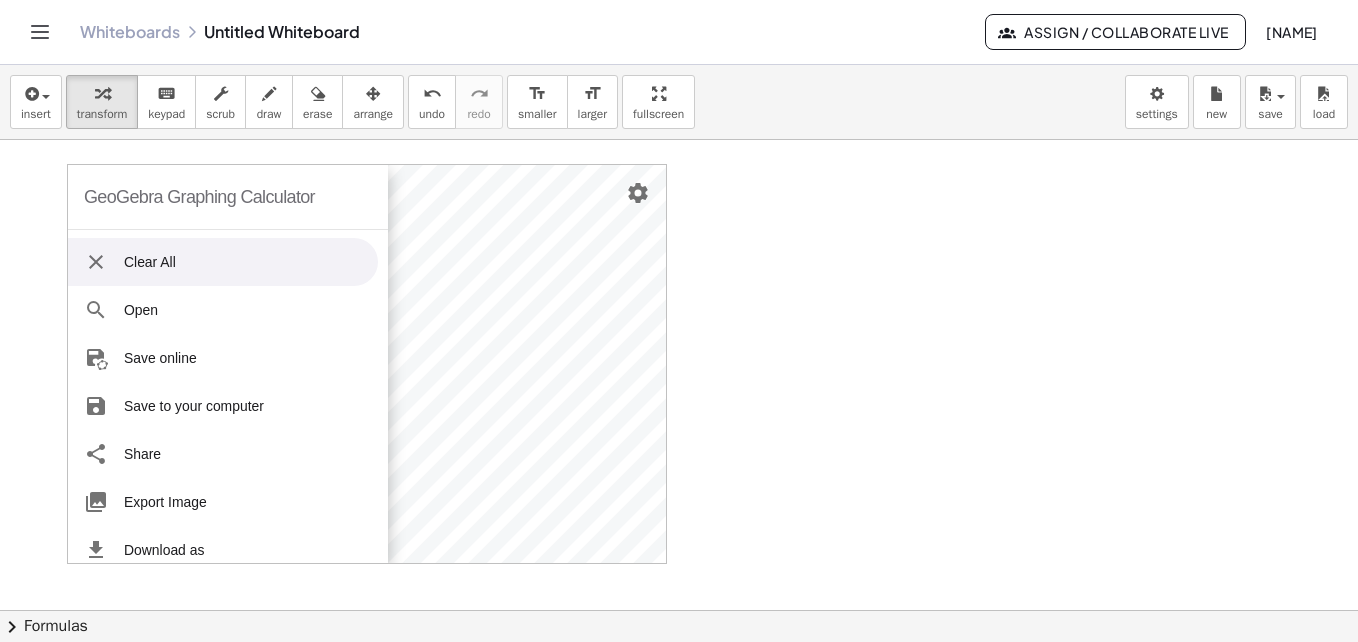 click on "Clear All" at bounding box center [223, 262] 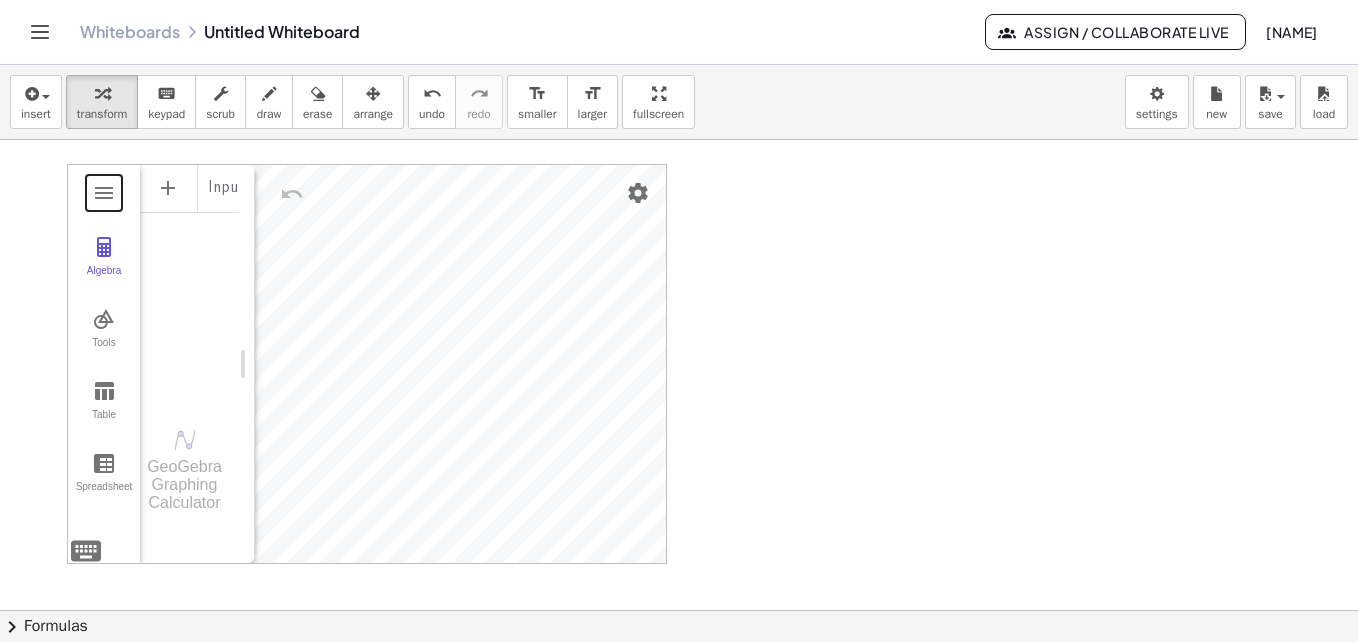 click at bounding box center [679, 610] 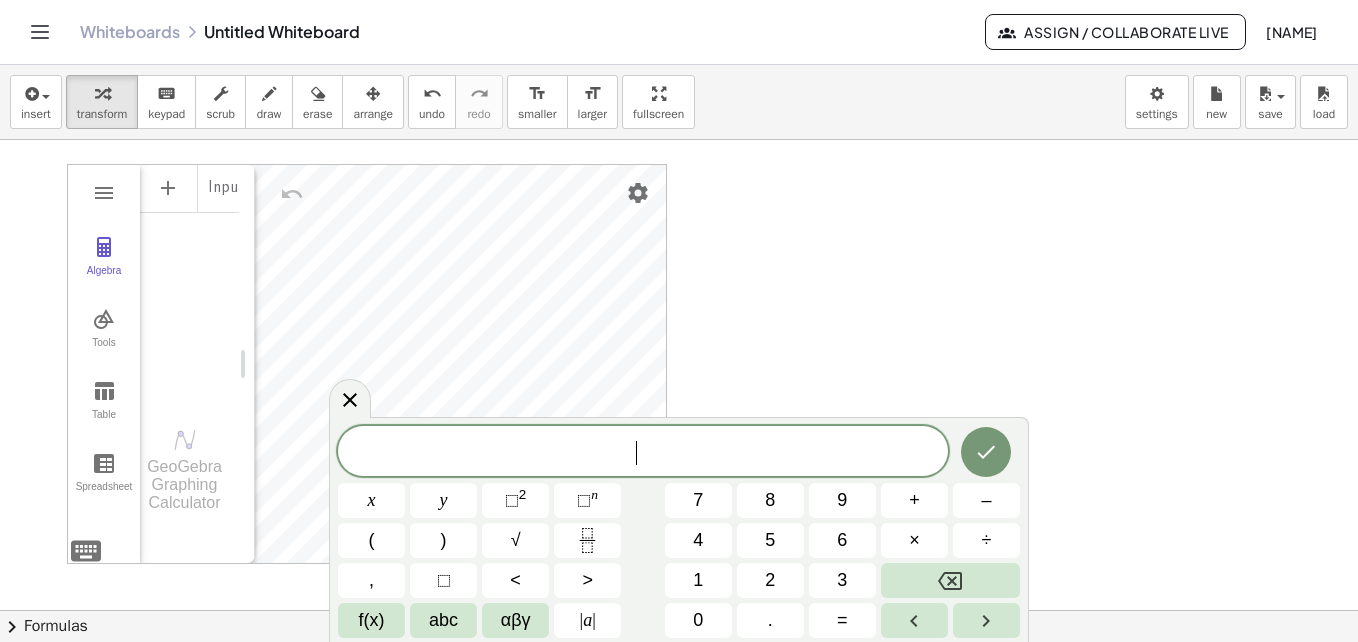 click at bounding box center [679, 610] 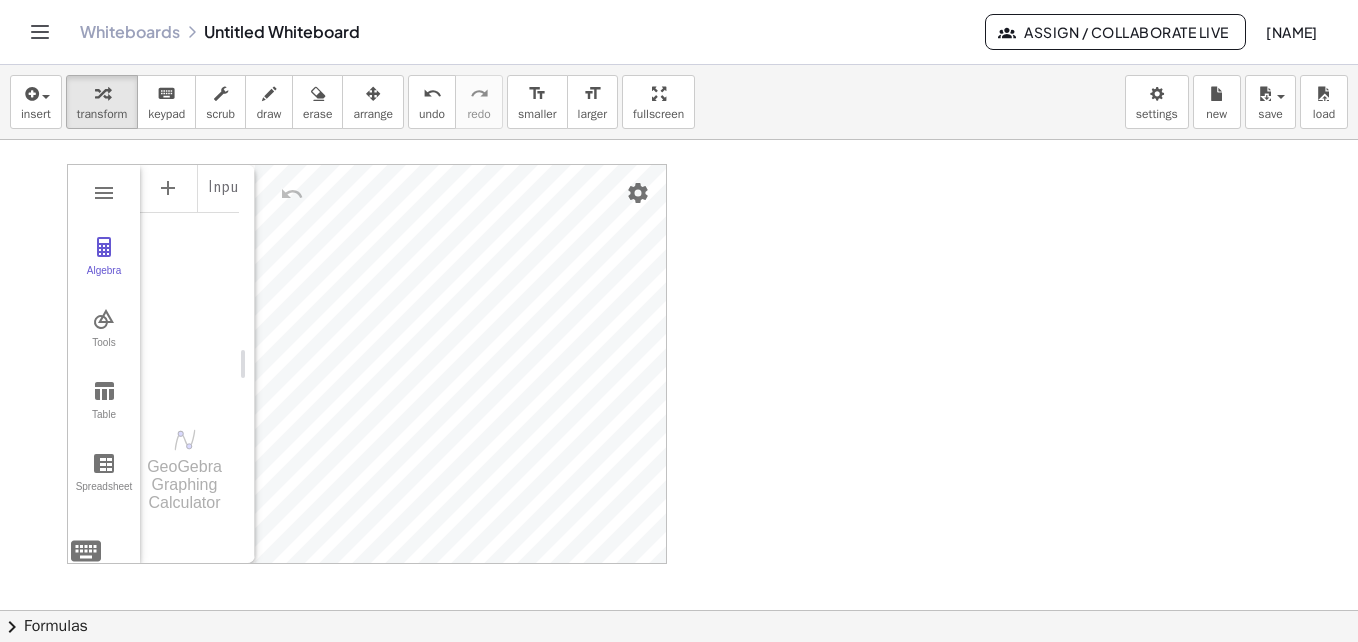 click on "GeoGebra Graphing Calculator Clear All Open Save online Save to your computer Share Export Image Download as Print Preview Settings Help & Feedback [NAME] Sign out     Algebra Tools Table Spreadsheet Input… GeoGebra Graphing Calculator Basic Tools Move Point Slider Intersect Extremum Roots Best Fit Line Edit Select Objects Move Graphics View Delete Show / Hide Label Show / Hide Object Copy Visual Style Media Text Points Point Intersect Point on Object Attach / Detach Point Extremum Roots Complex Number List Lines Line Ray Vector Others Pen Freehand Function Button Check Box Input Box" at bounding box center (679, 610) 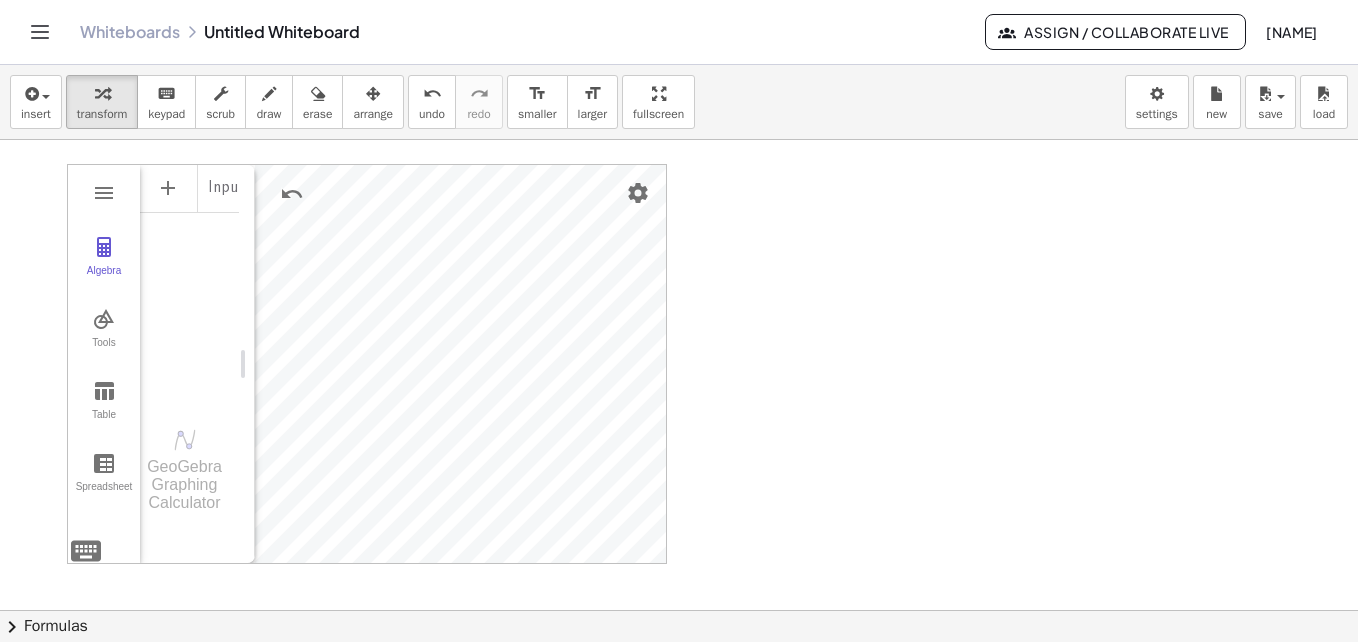 click at bounding box center (679, 610) 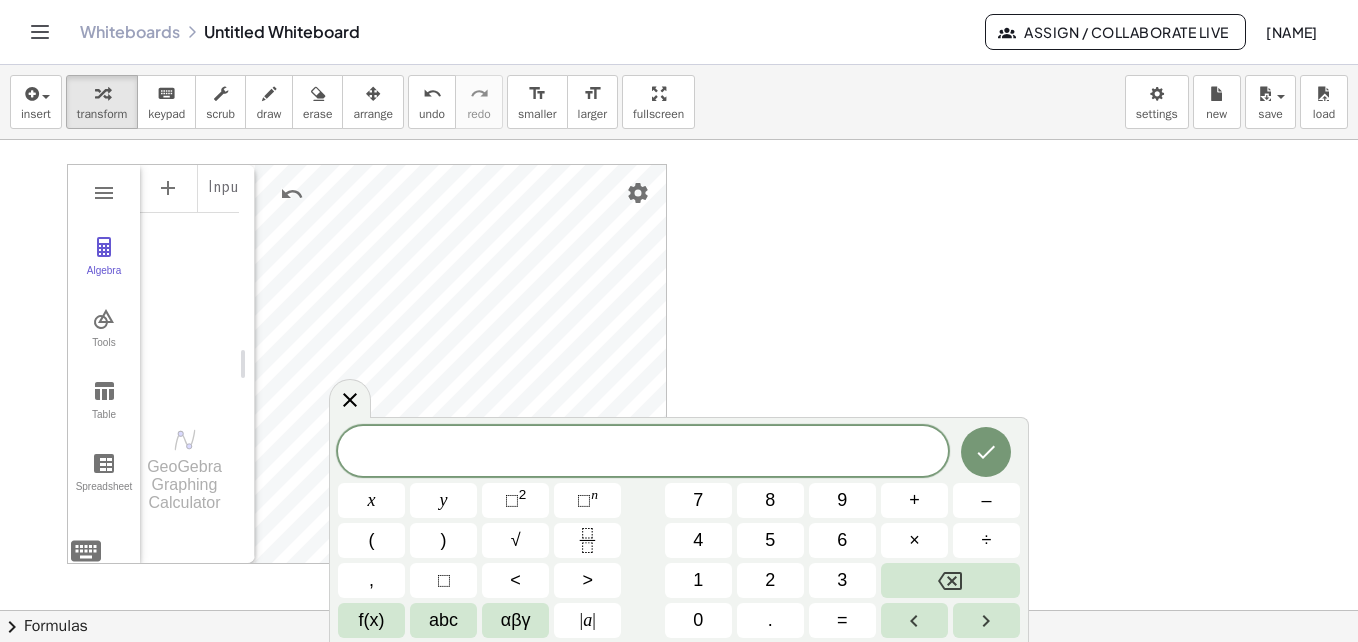 click at bounding box center [679, 610] 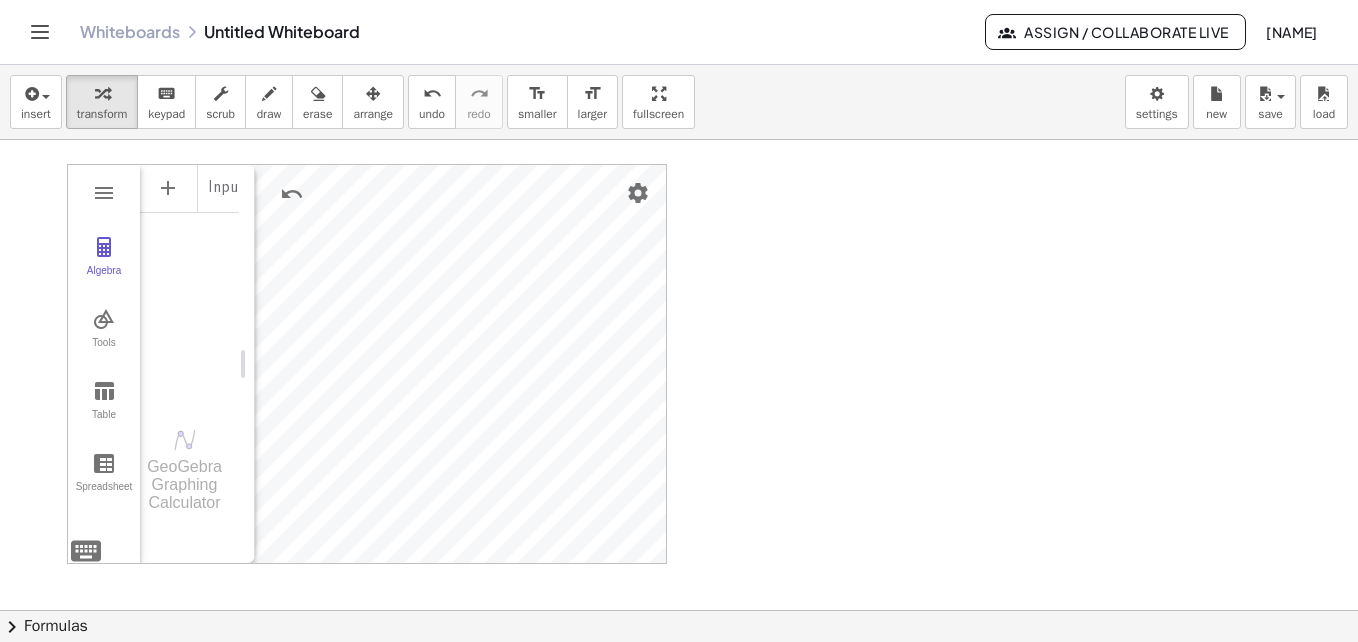 click at bounding box center (679, 610) 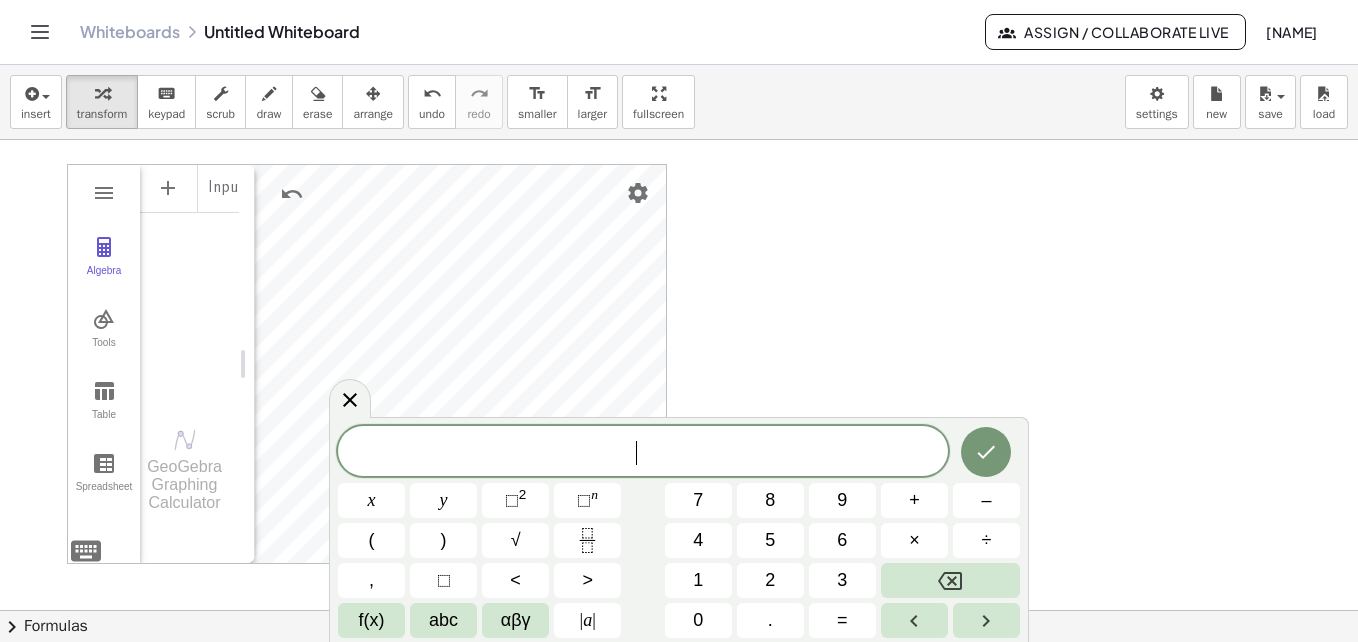 click at bounding box center (679, 610) 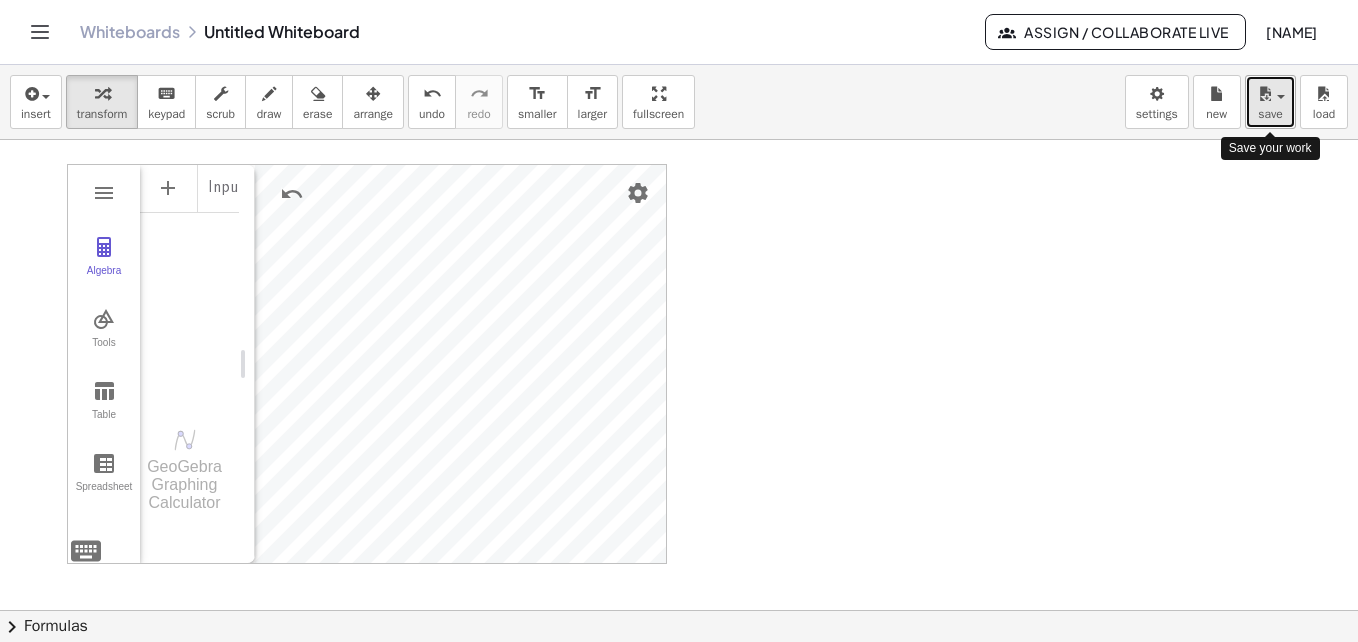 click on "save" at bounding box center (1270, 114) 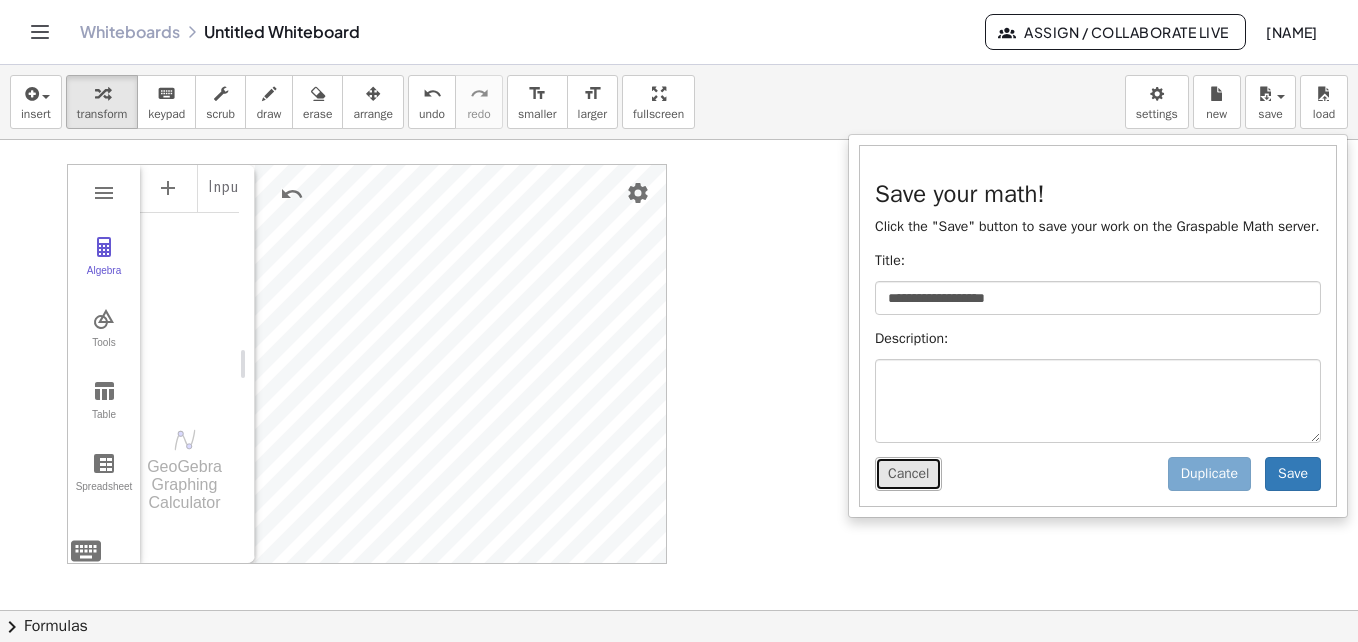click on "Cancel" at bounding box center [908, 474] 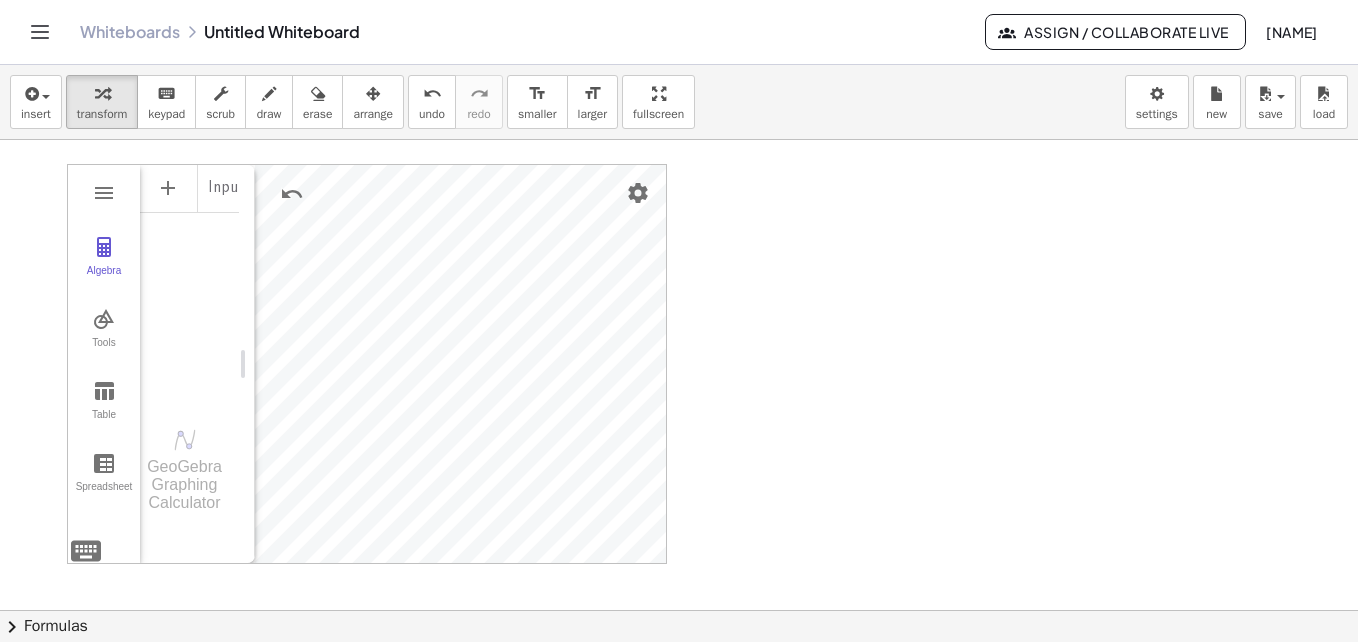 click at bounding box center [679, 610] 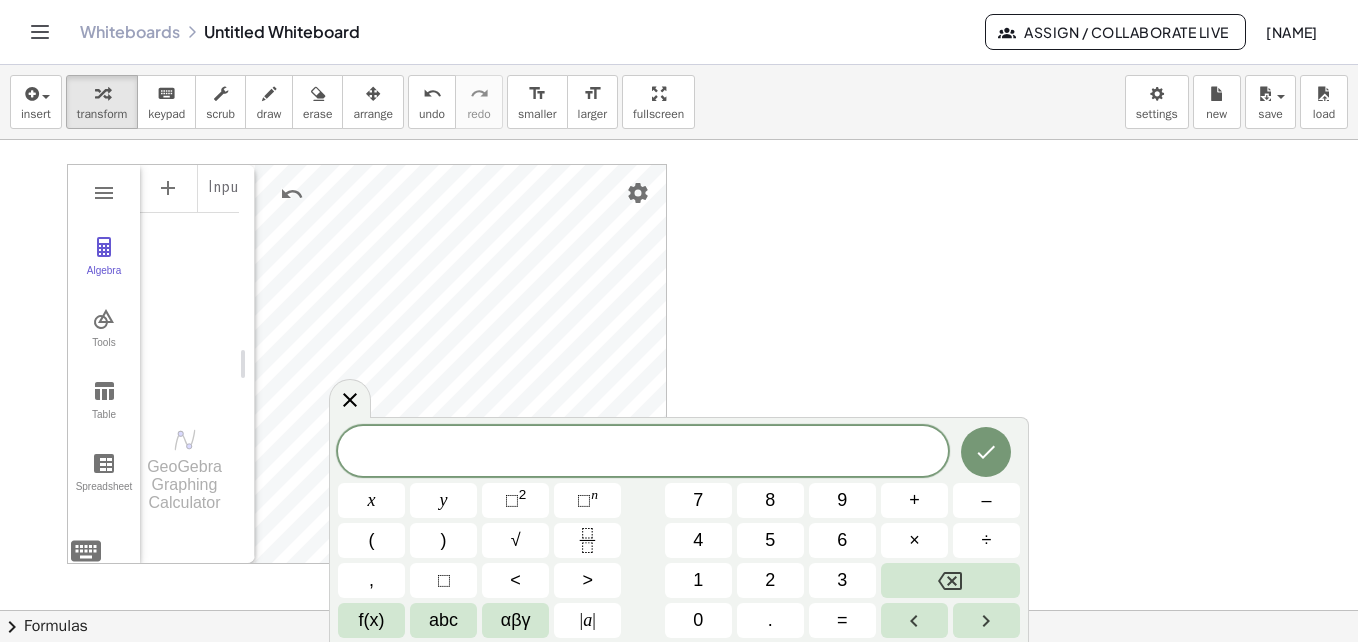 click at bounding box center [679, 610] 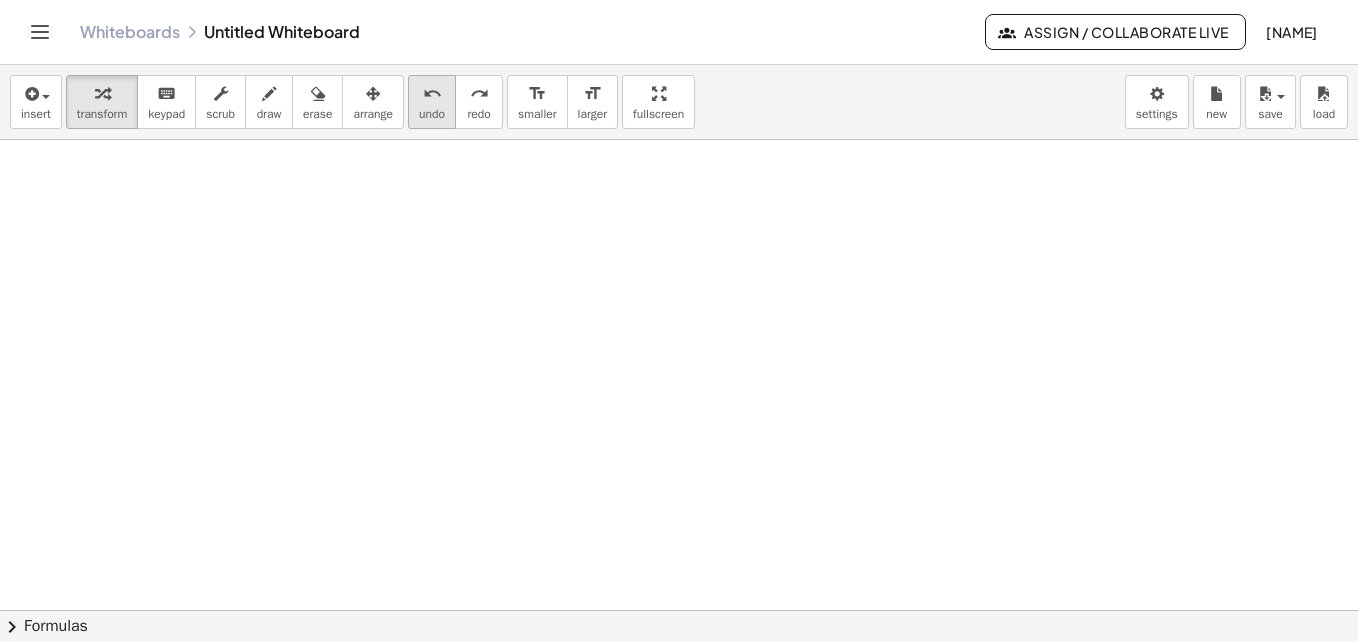 click on "undo" at bounding box center [432, 93] 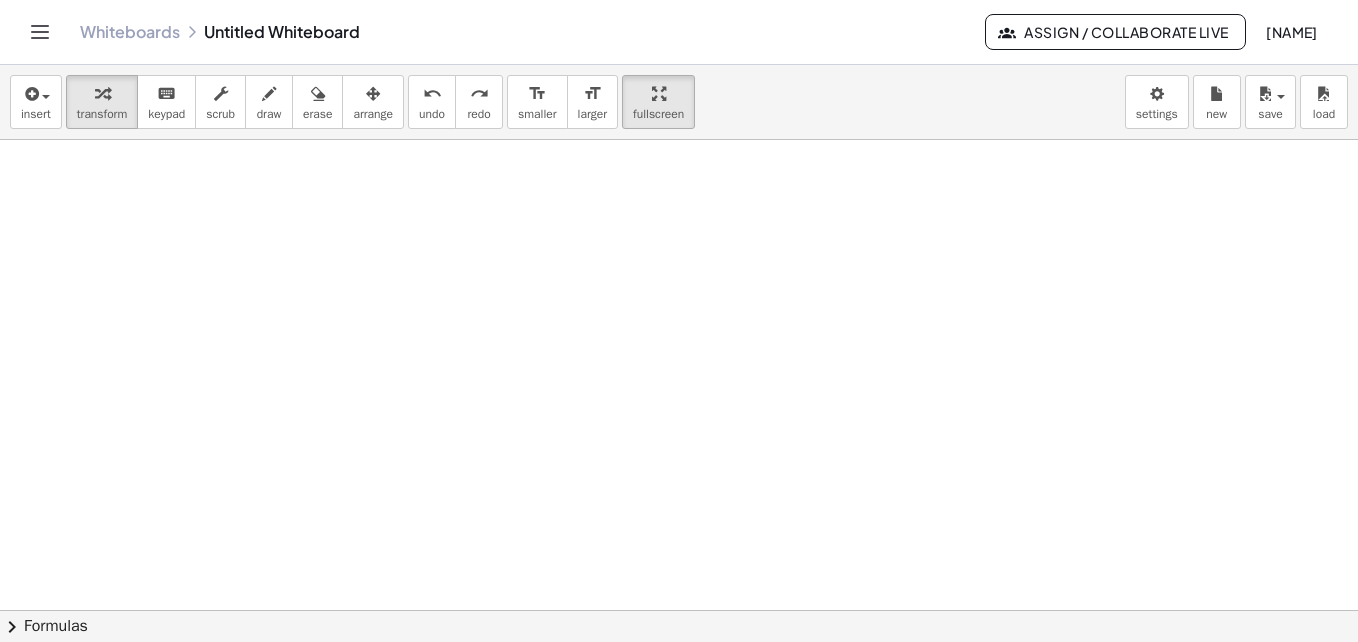 drag, startPoint x: 638, startPoint y: 107, endPoint x: 642, endPoint y: 181, distance: 74.10803 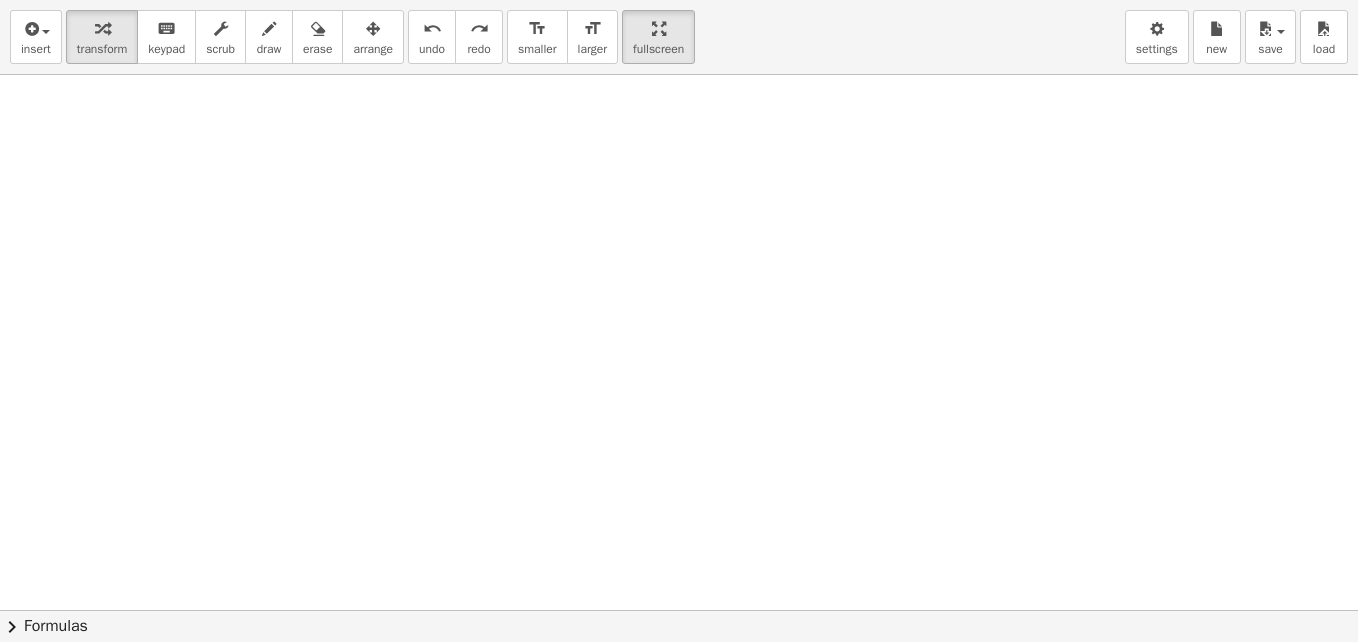 click on "**********" at bounding box center [679, 321] 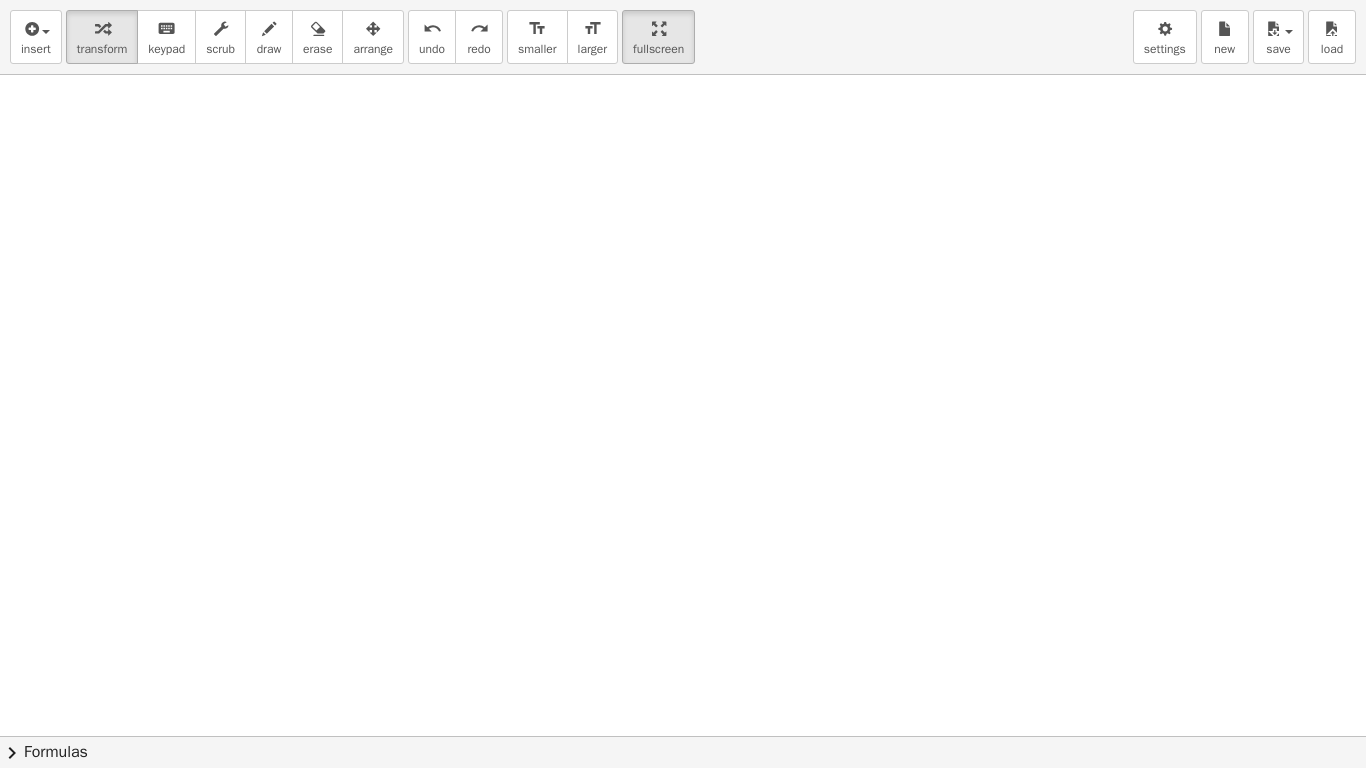 click at bounding box center [683, 736] 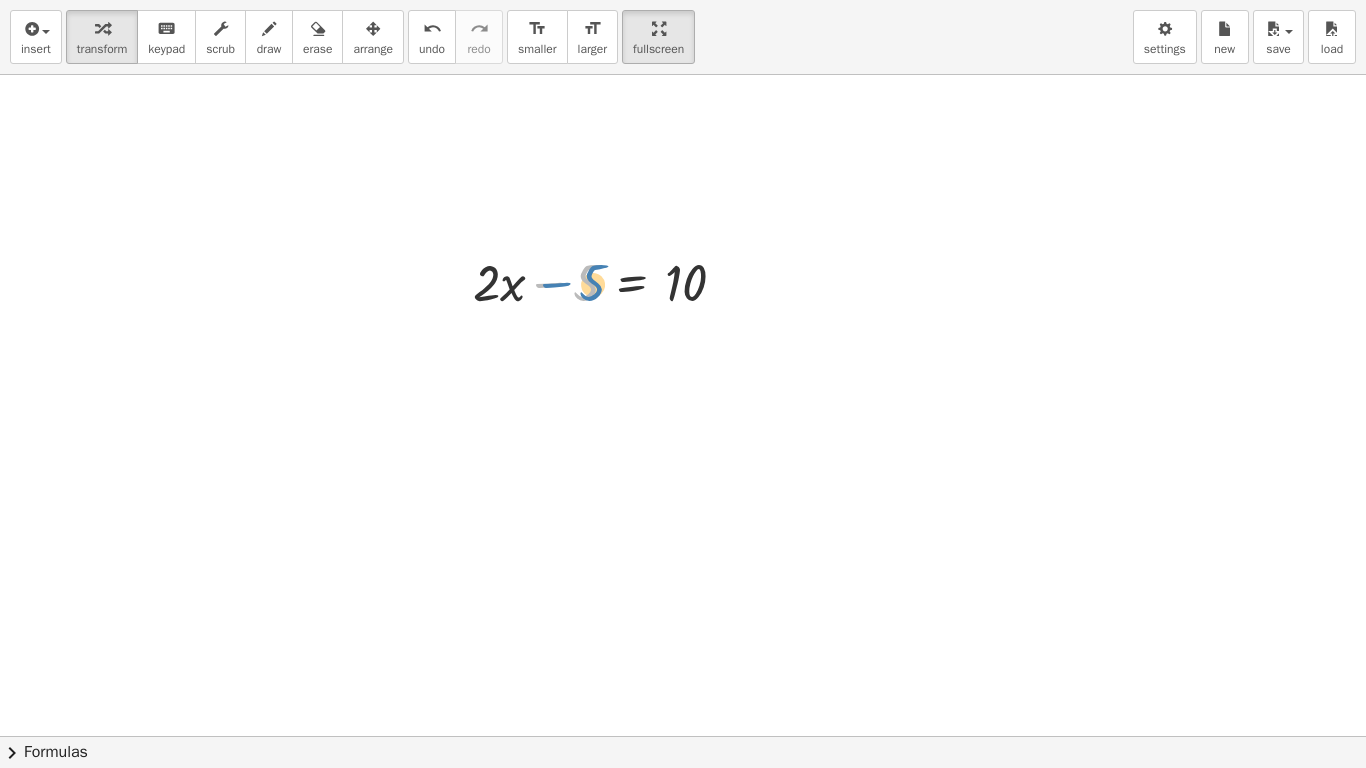 click at bounding box center [607, 281] 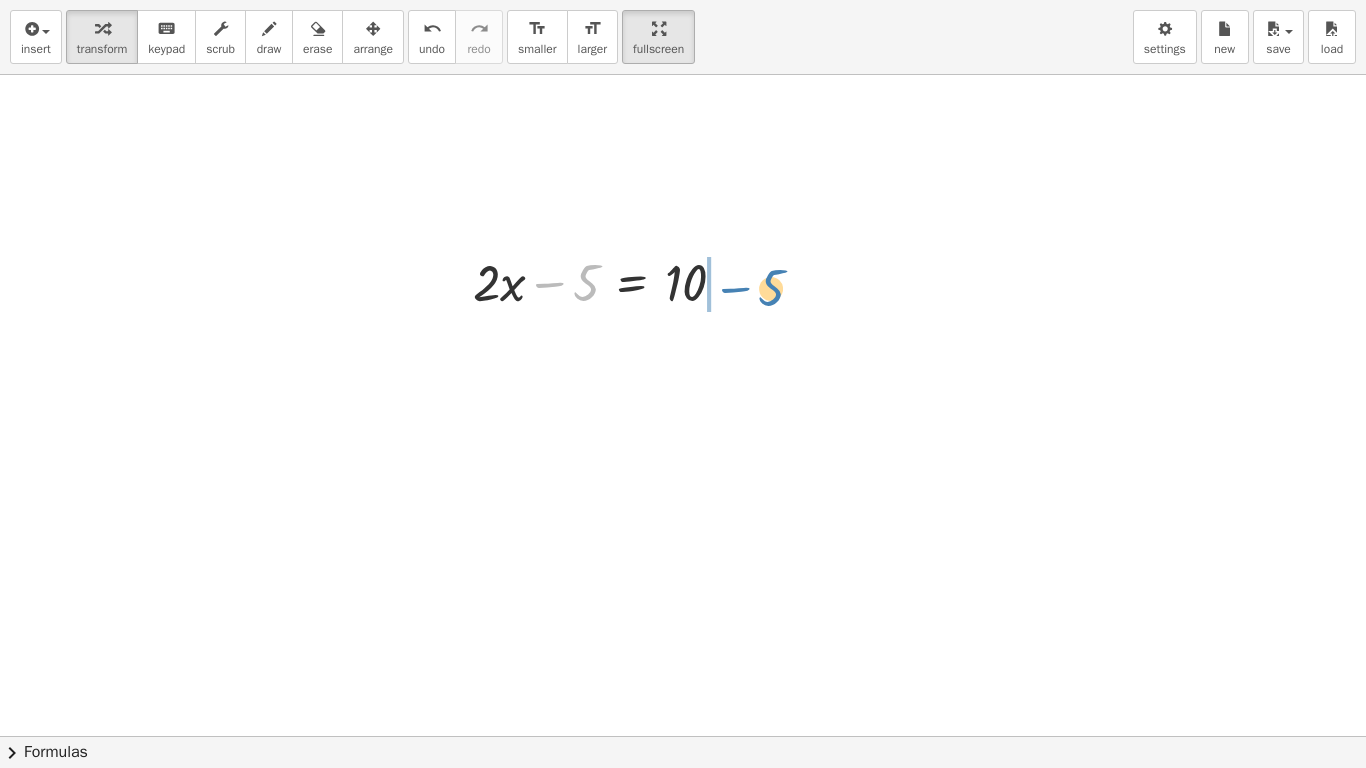 drag, startPoint x: 583, startPoint y: 290, endPoint x: 768, endPoint y: 294, distance: 185.04324 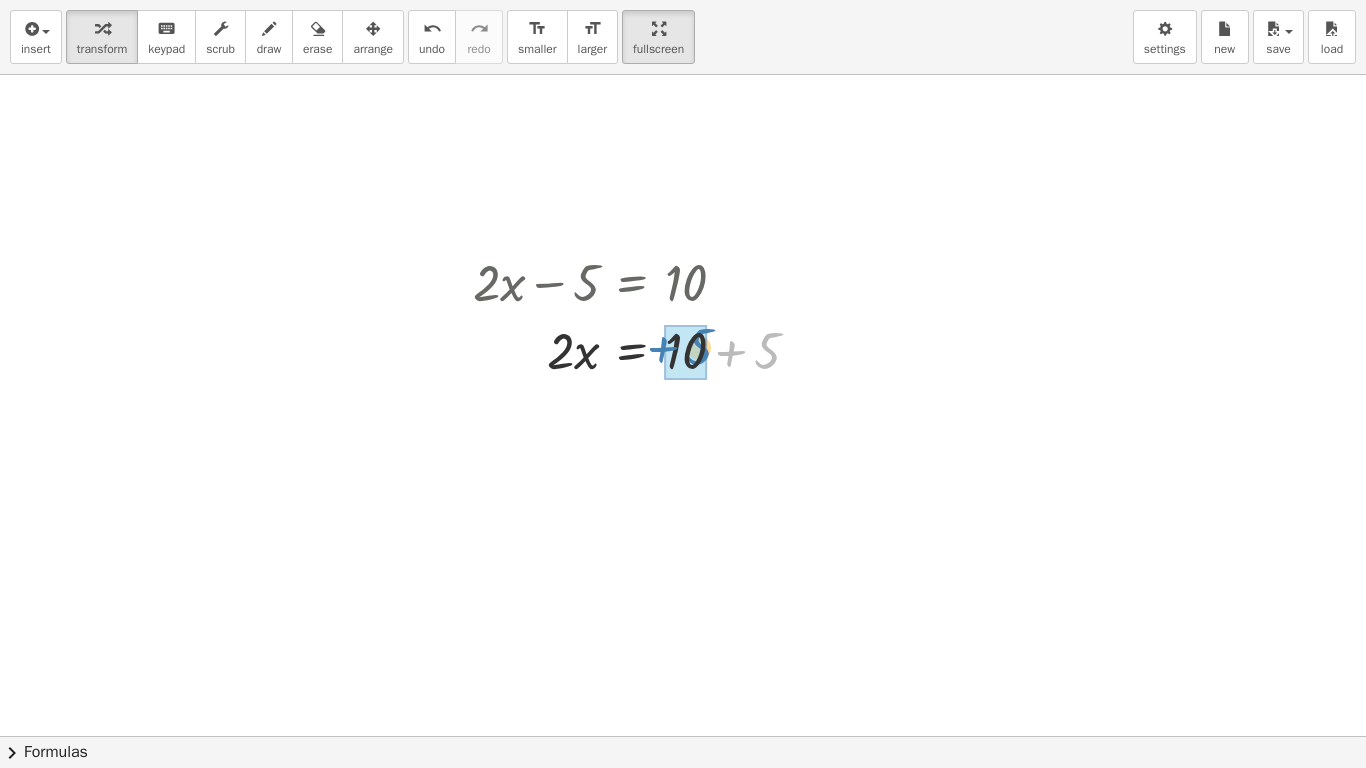 drag, startPoint x: 766, startPoint y: 345, endPoint x: 708, endPoint y: 339, distance: 58.30952 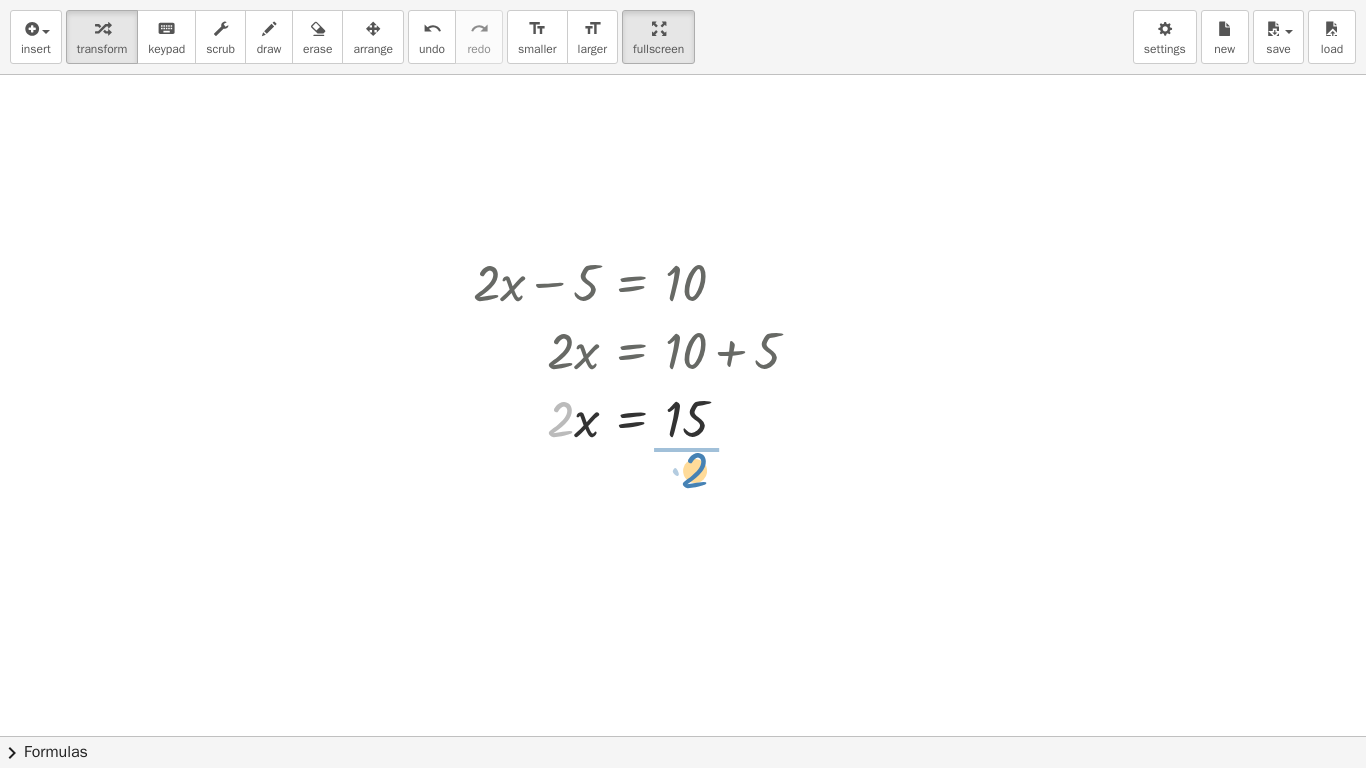 drag, startPoint x: 557, startPoint y: 429, endPoint x: 692, endPoint y: 480, distance: 144.31216 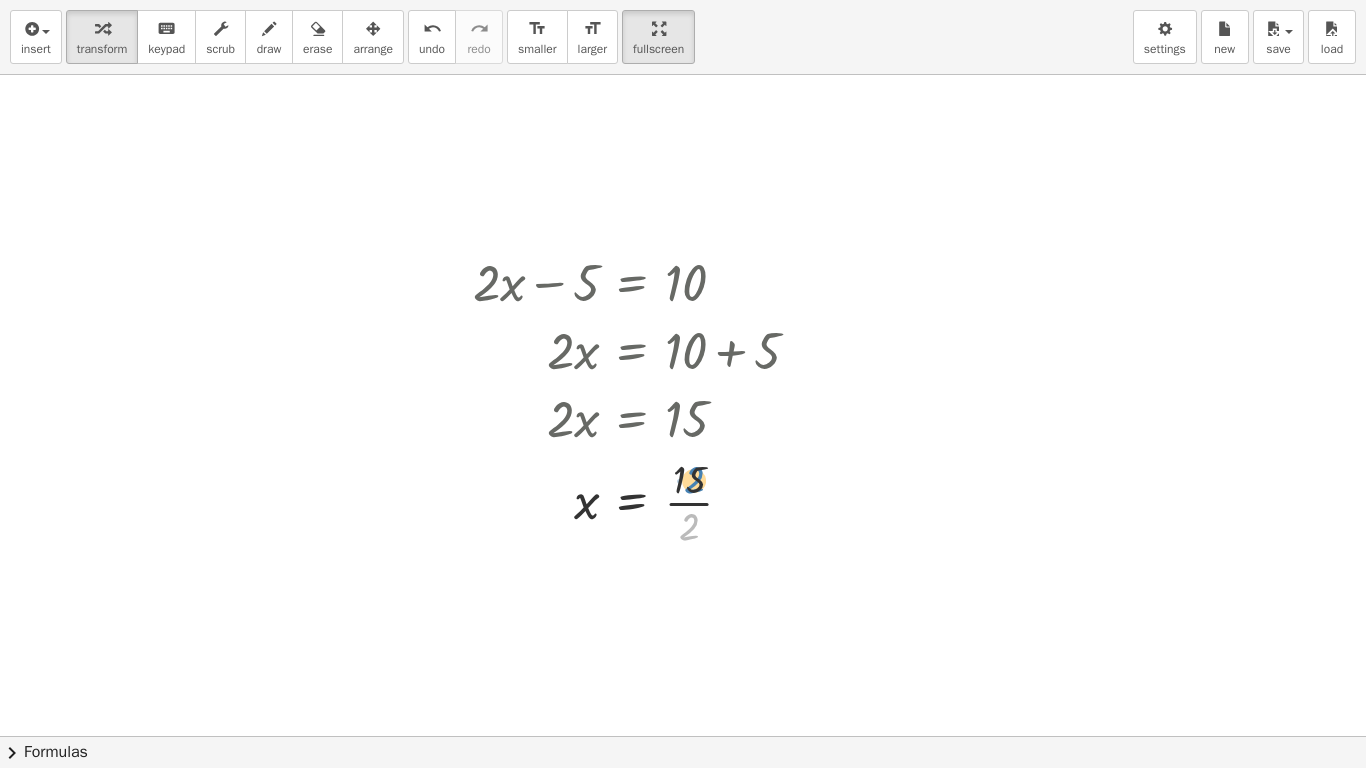 drag, startPoint x: 688, startPoint y: 525, endPoint x: 693, endPoint y: 478, distance: 47.26521 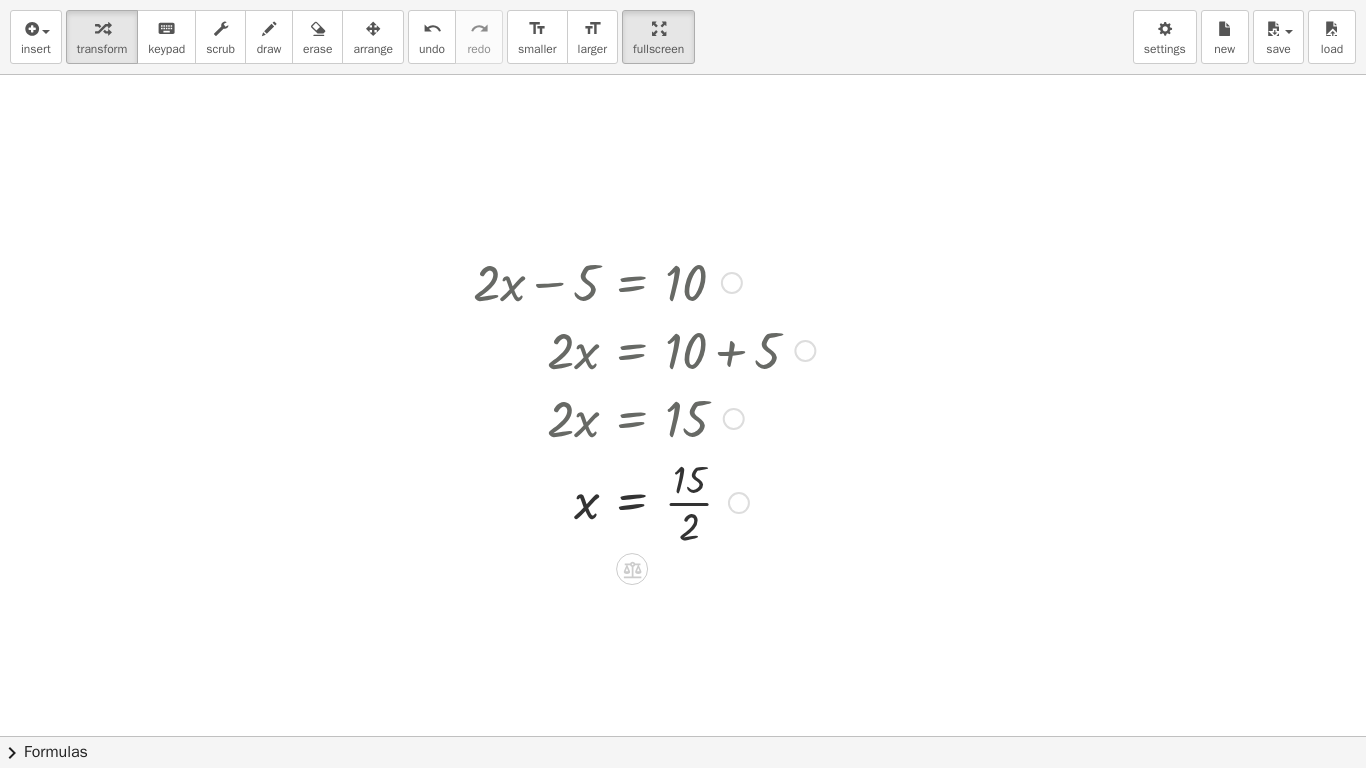 click at bounding box center [644, 501] 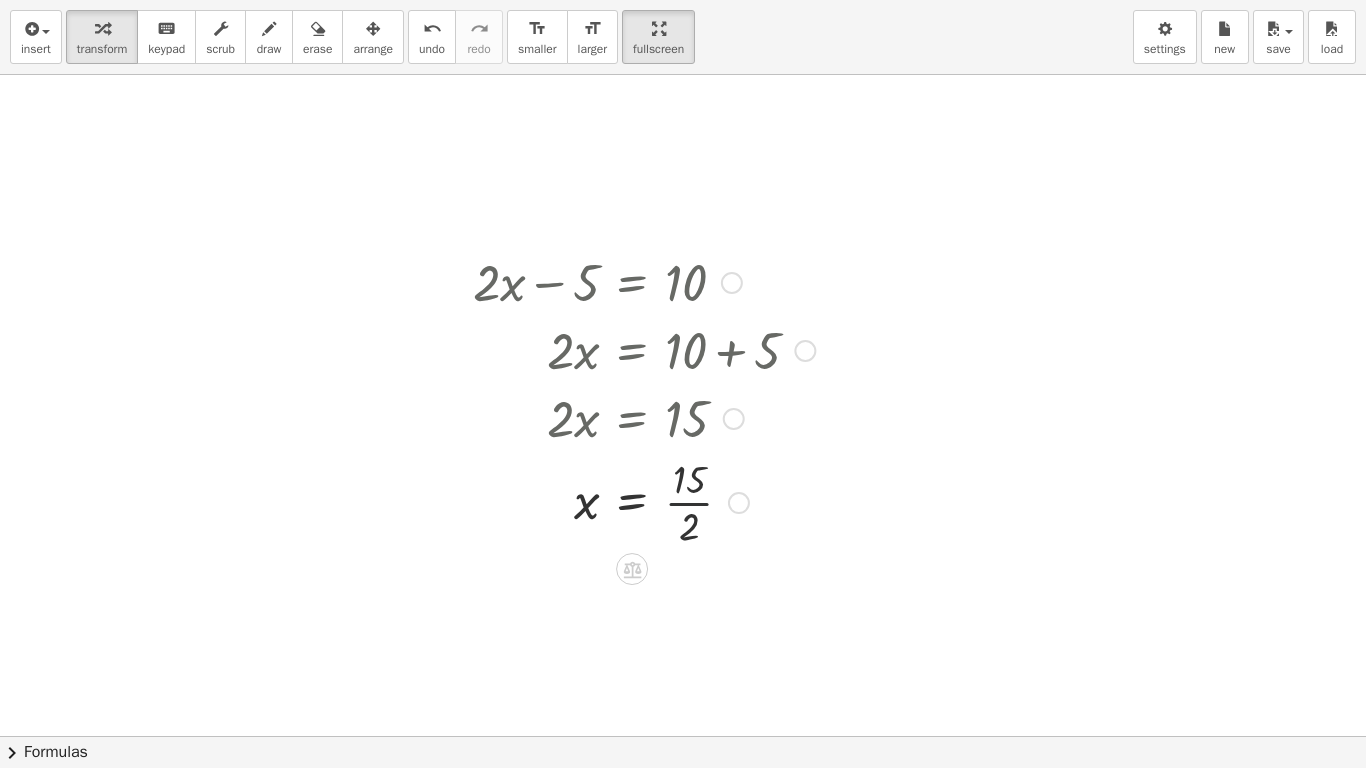 click at bounding box center (644, 501) 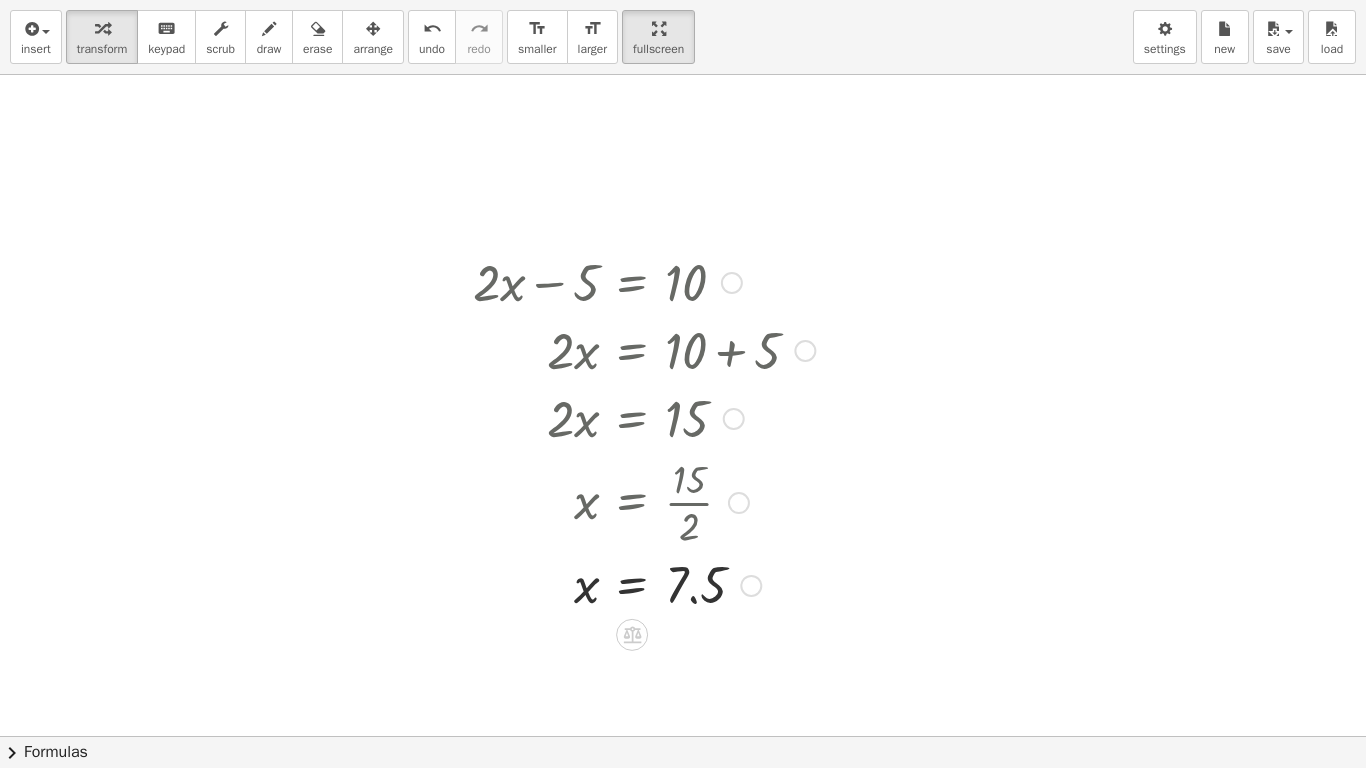 click at bounding box center [751, 586] 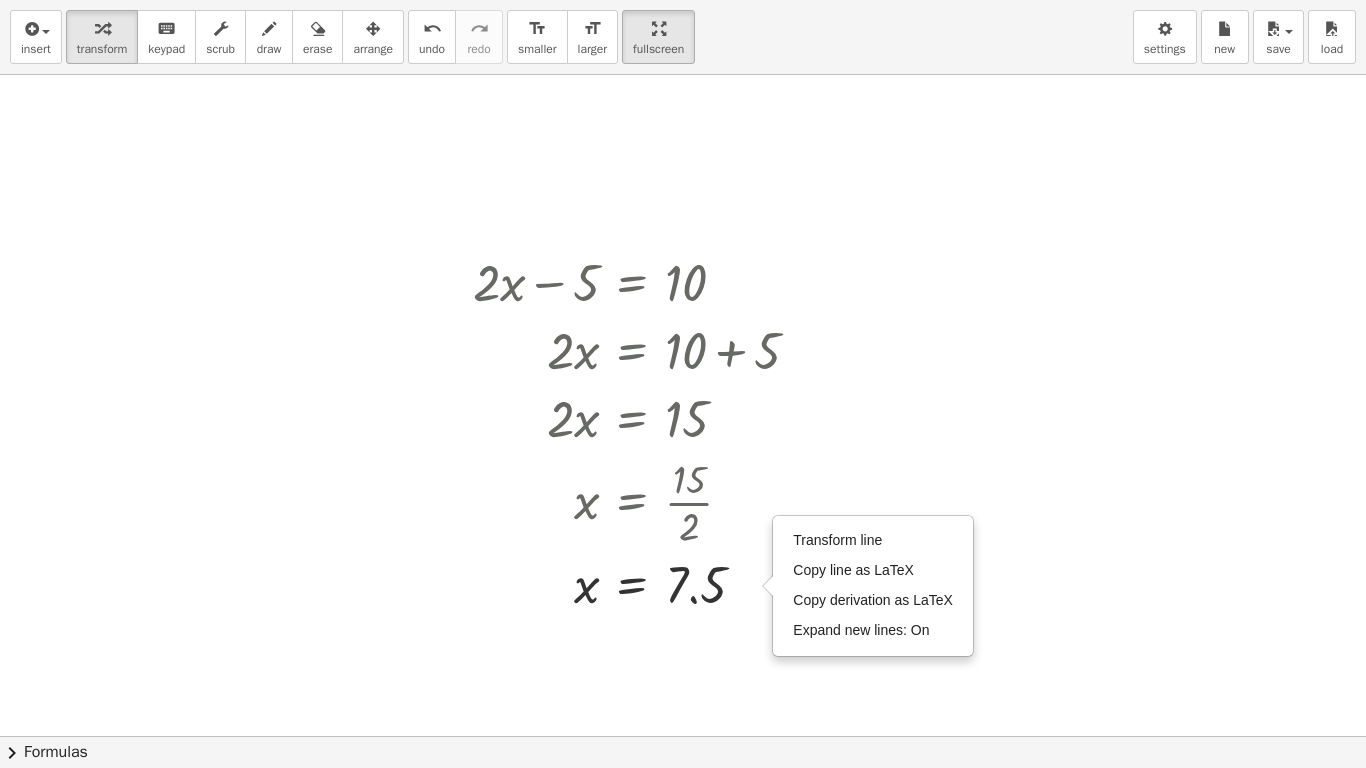 click at bounding box center (683, 736) 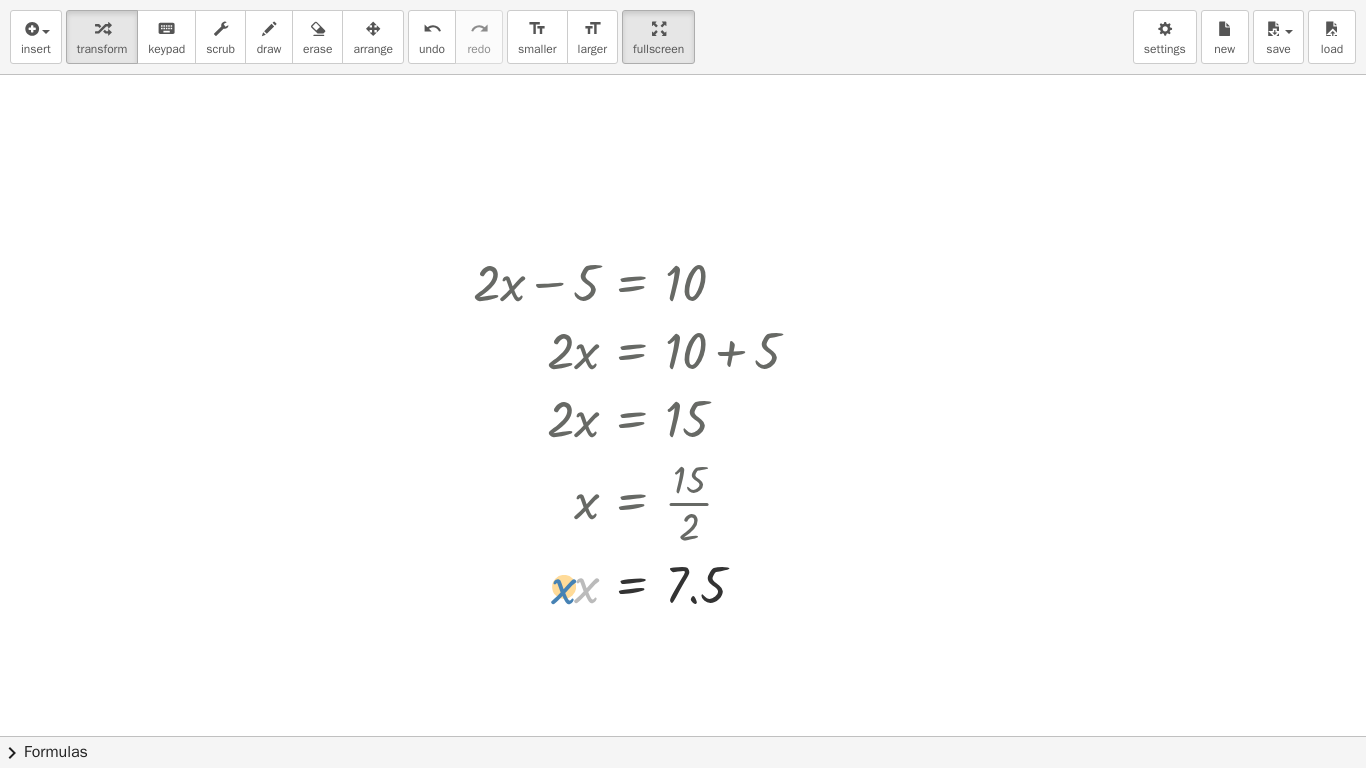 drag, startPoint x: 555, startPoint y: 561, endPoint x: 532, endPoint y: 562, distance: 23.021729 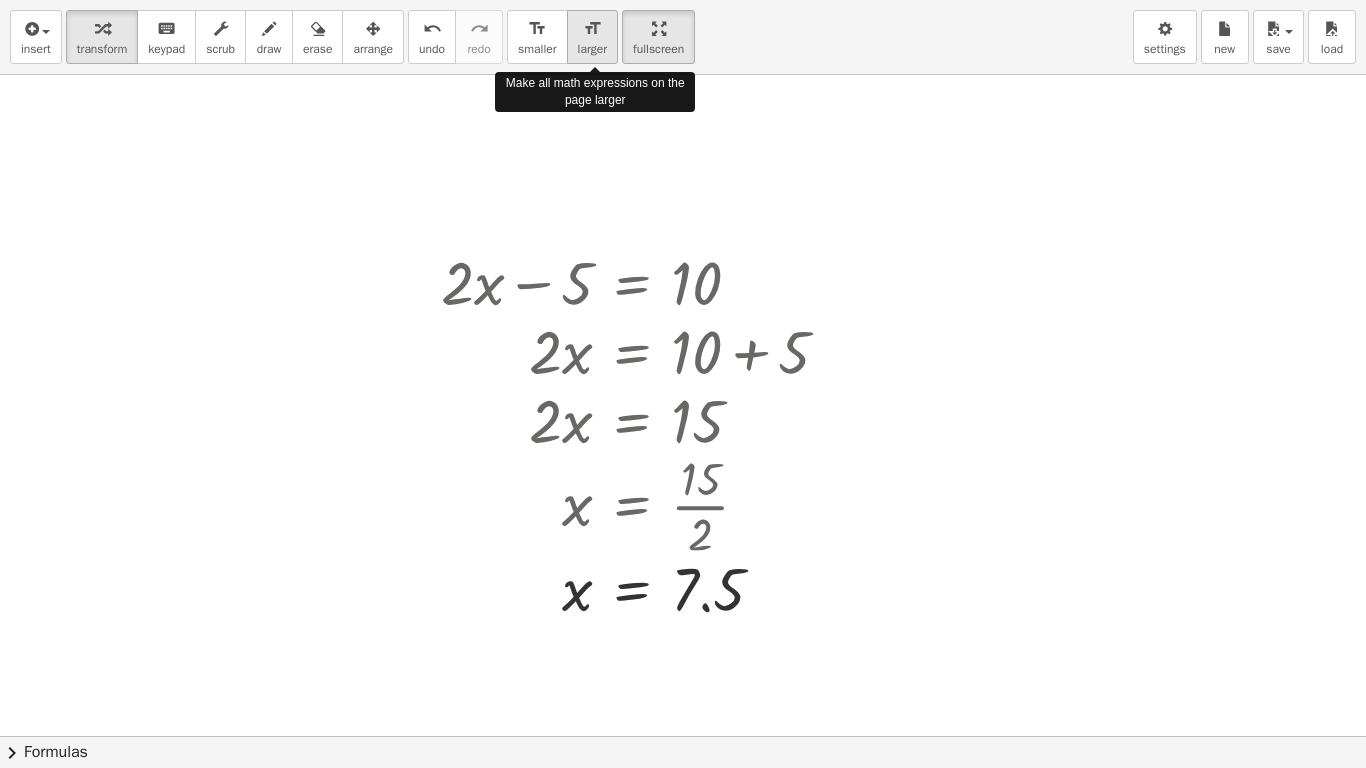 click on "format_size larger" at bounding box center (592, 37) 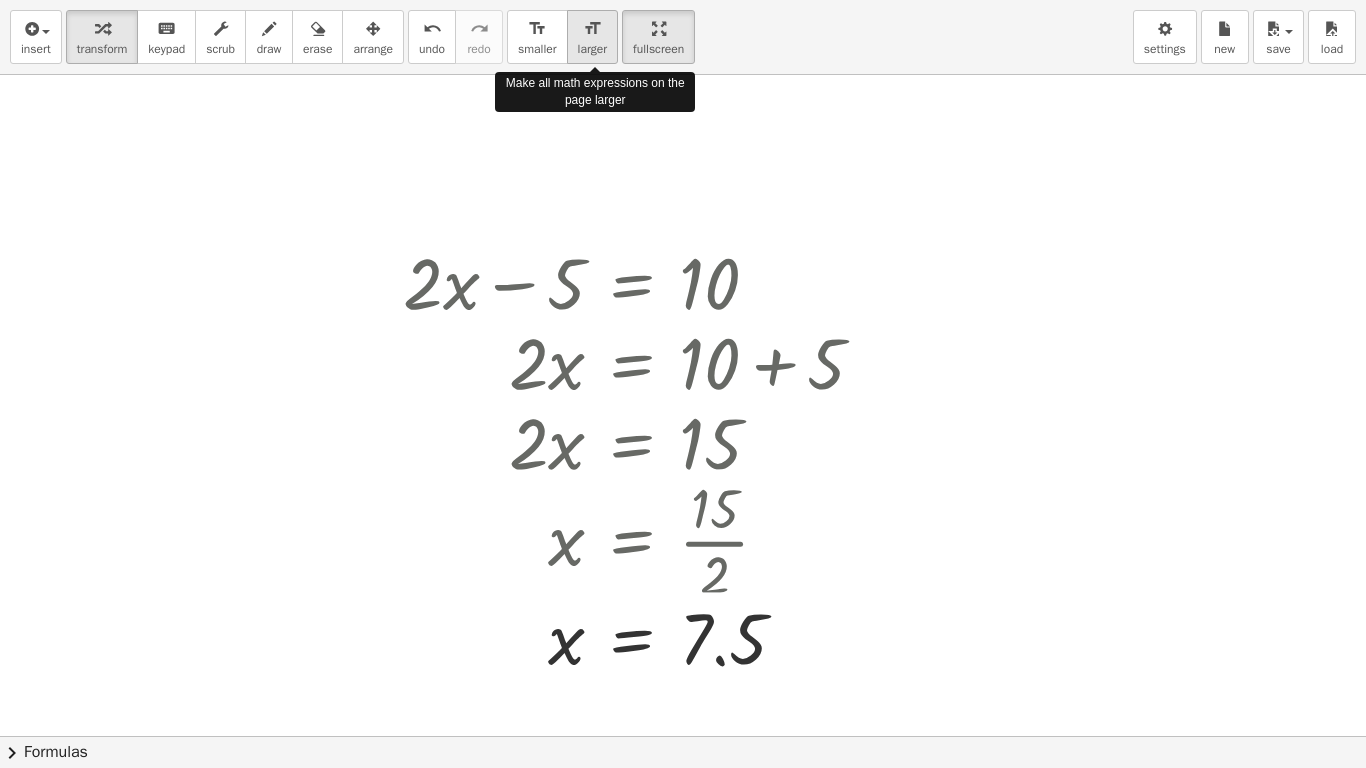 click on "format_size larger" at bounding box center (592, 37) 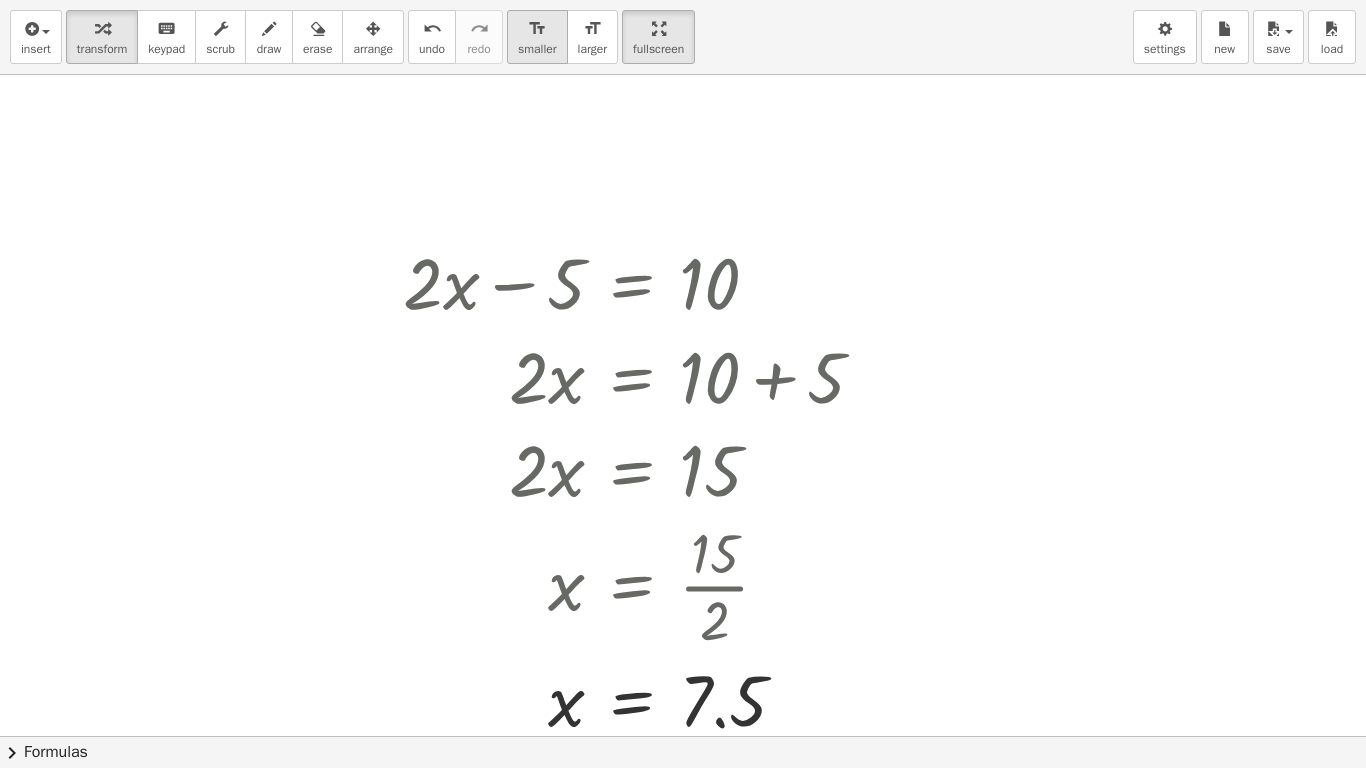 click on "format_size smaller" at bounding box center [537, 37] 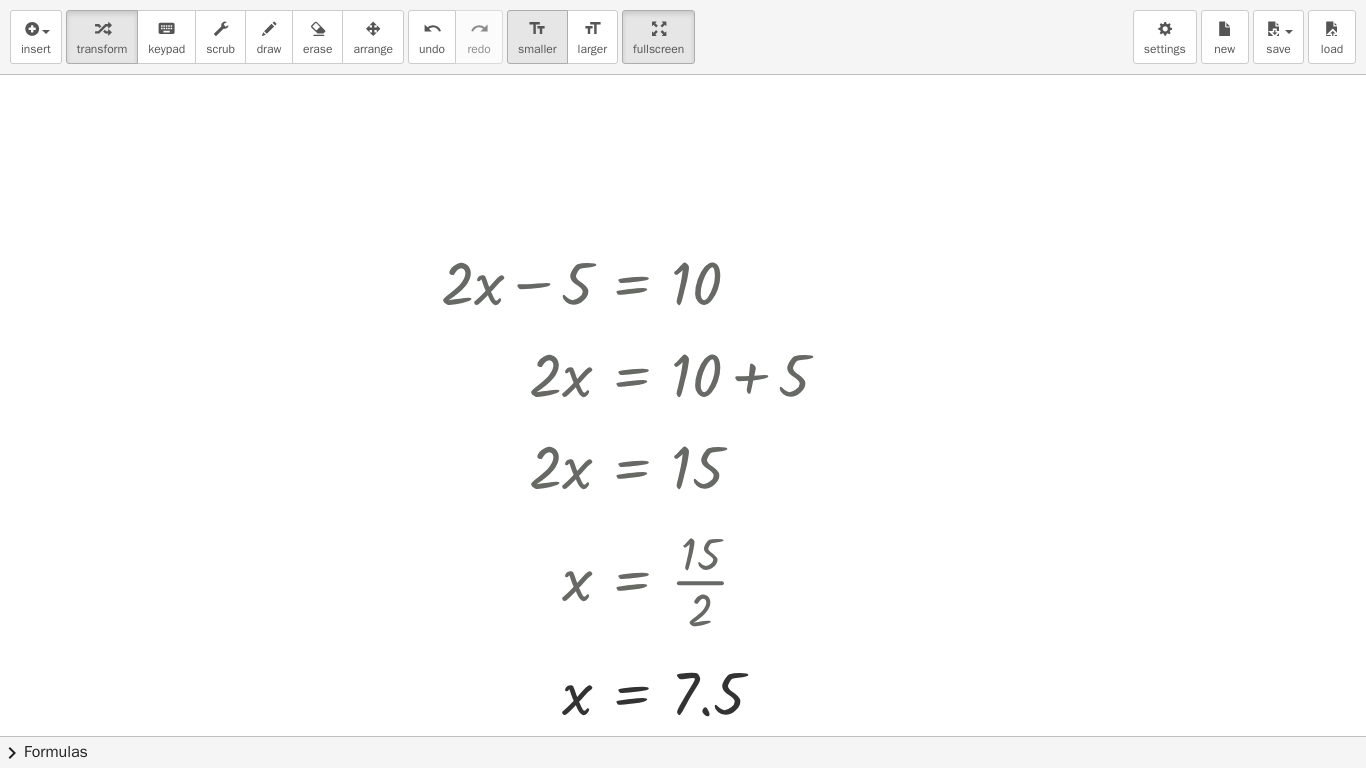 click on "format_size smaller" at bounding box center [537, 37] 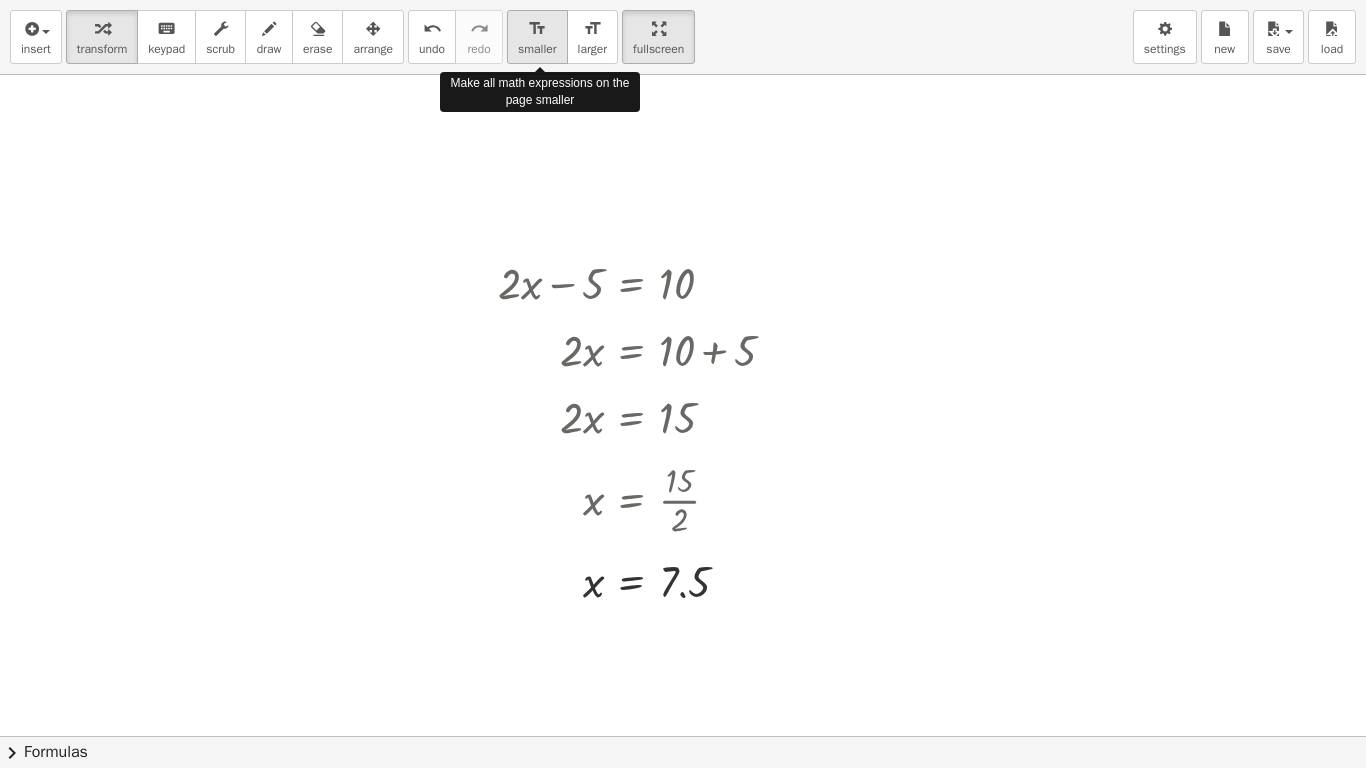 click on "format_size smaller" at bounding box center [537, 37] 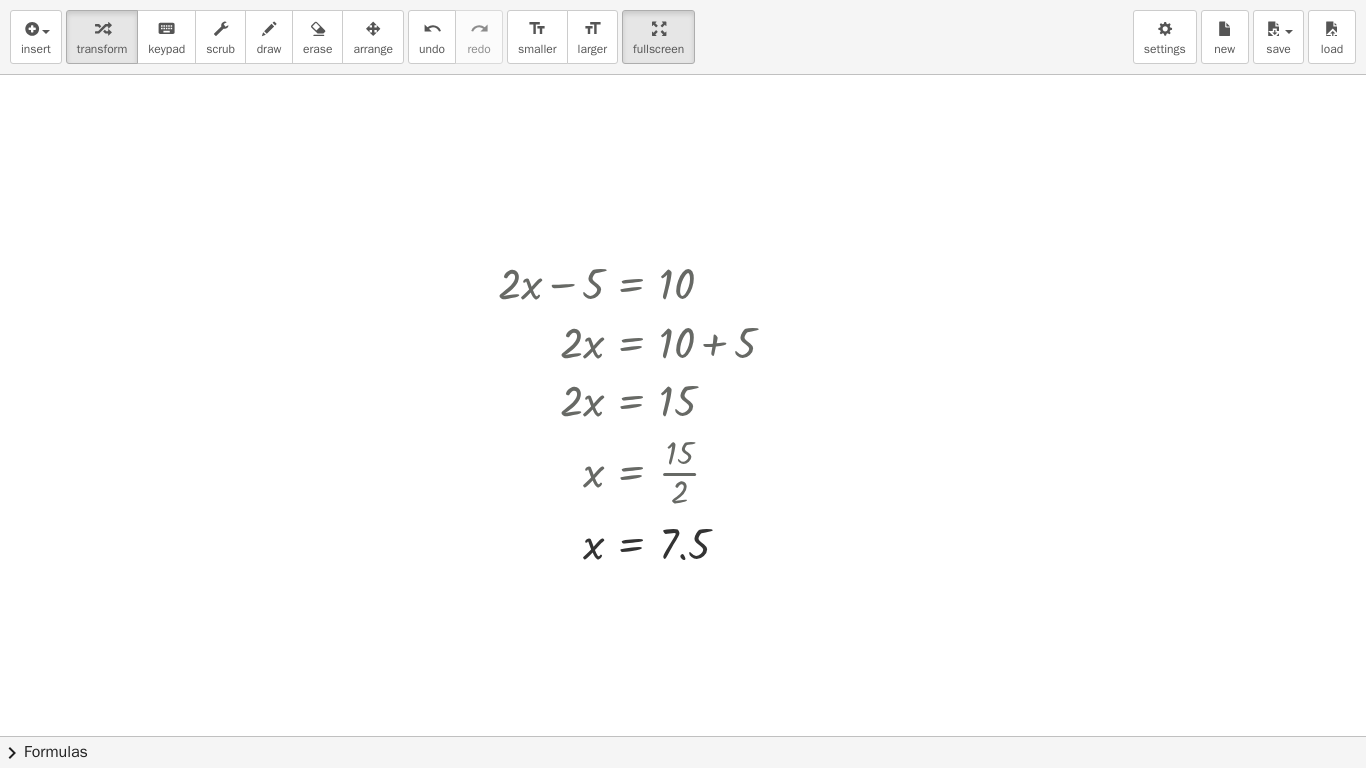 click at bounding box center (683, 736) 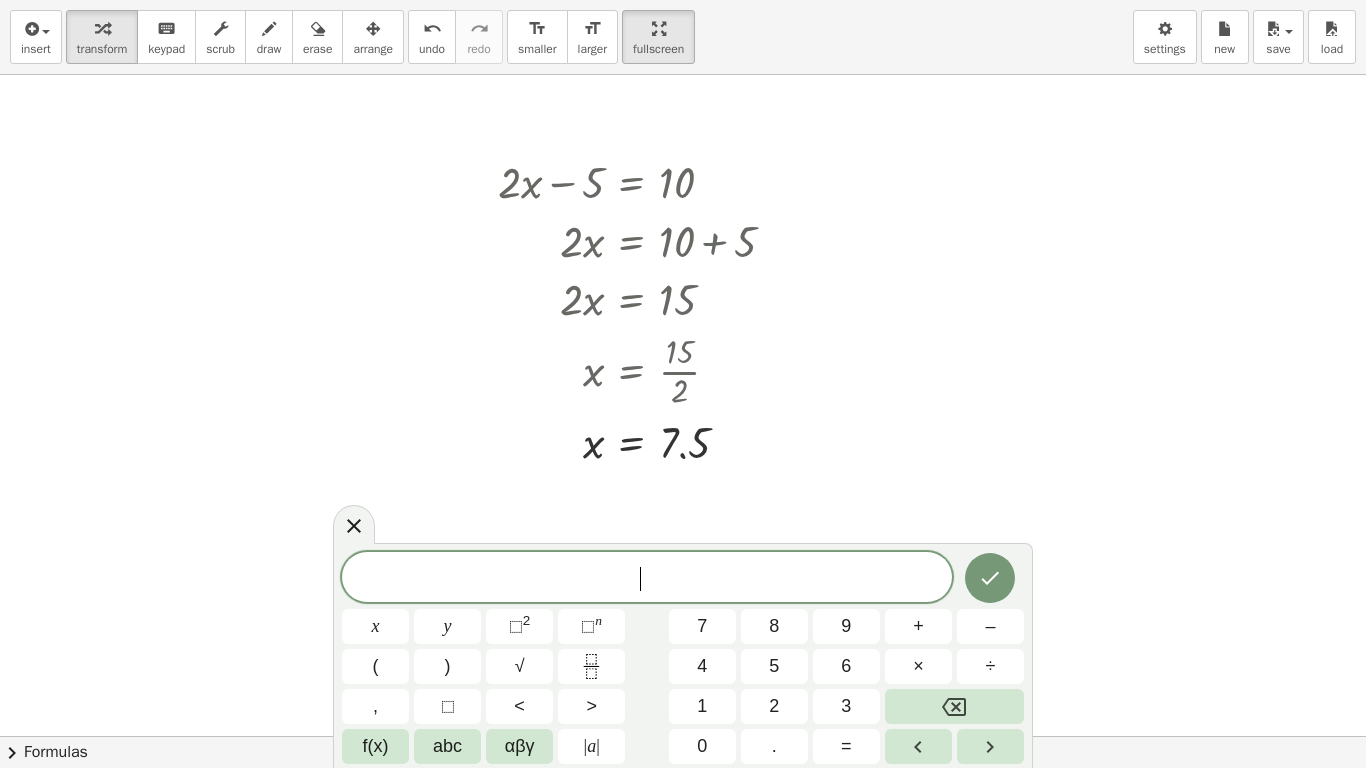 scroll, scrollTop: 100, scrollLeft: 0, axis: vertical 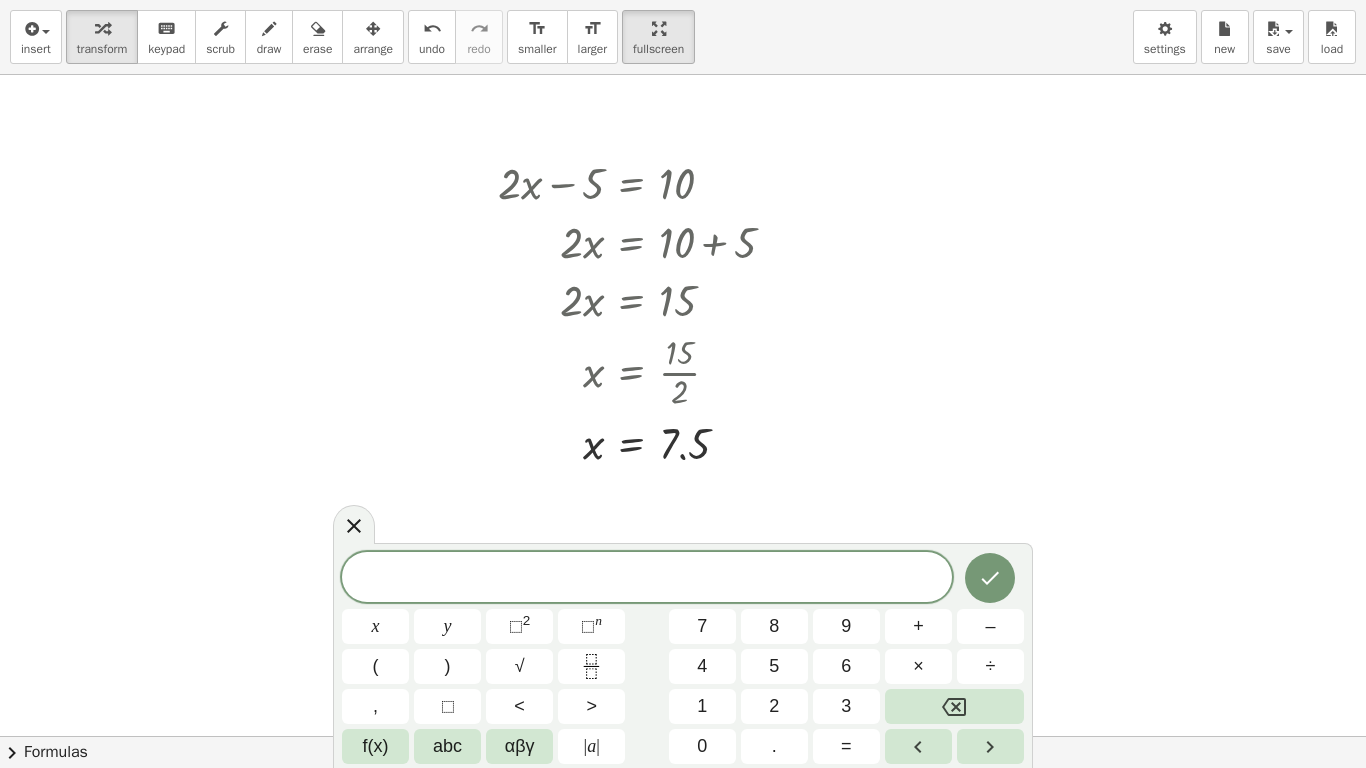 click at bounding box center (683, 636) 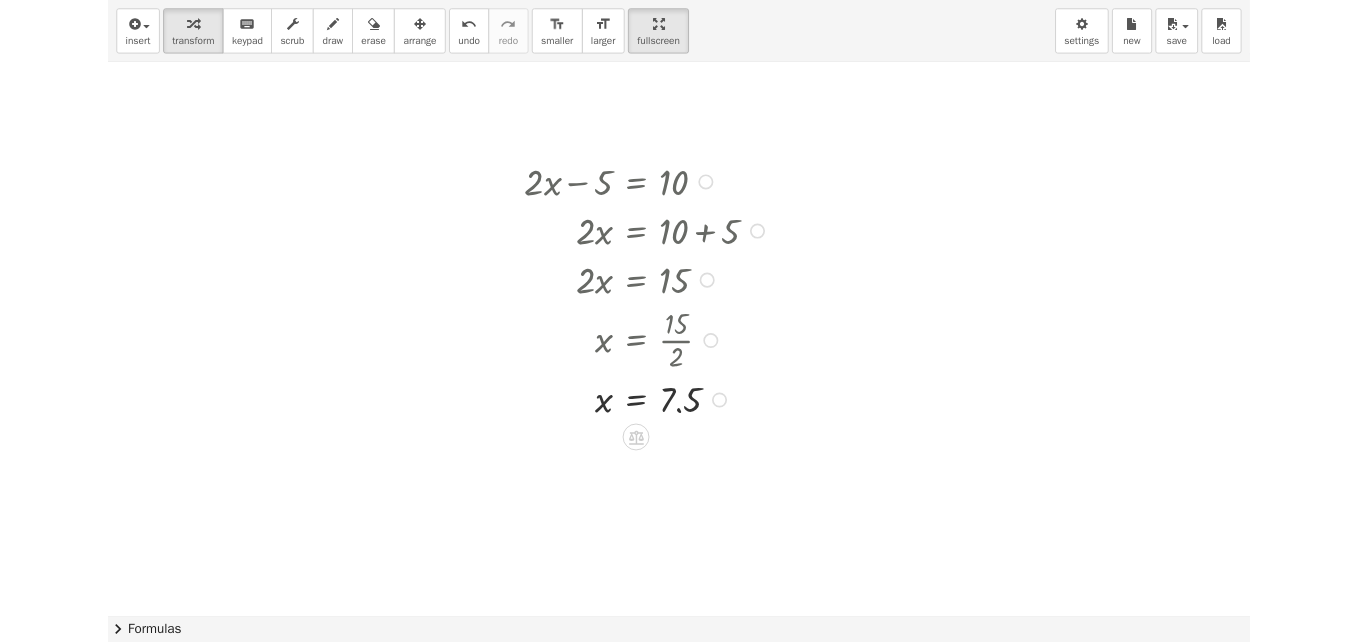 scroll, scrollTop: 100, scrollLeft: 0, axis: vertical 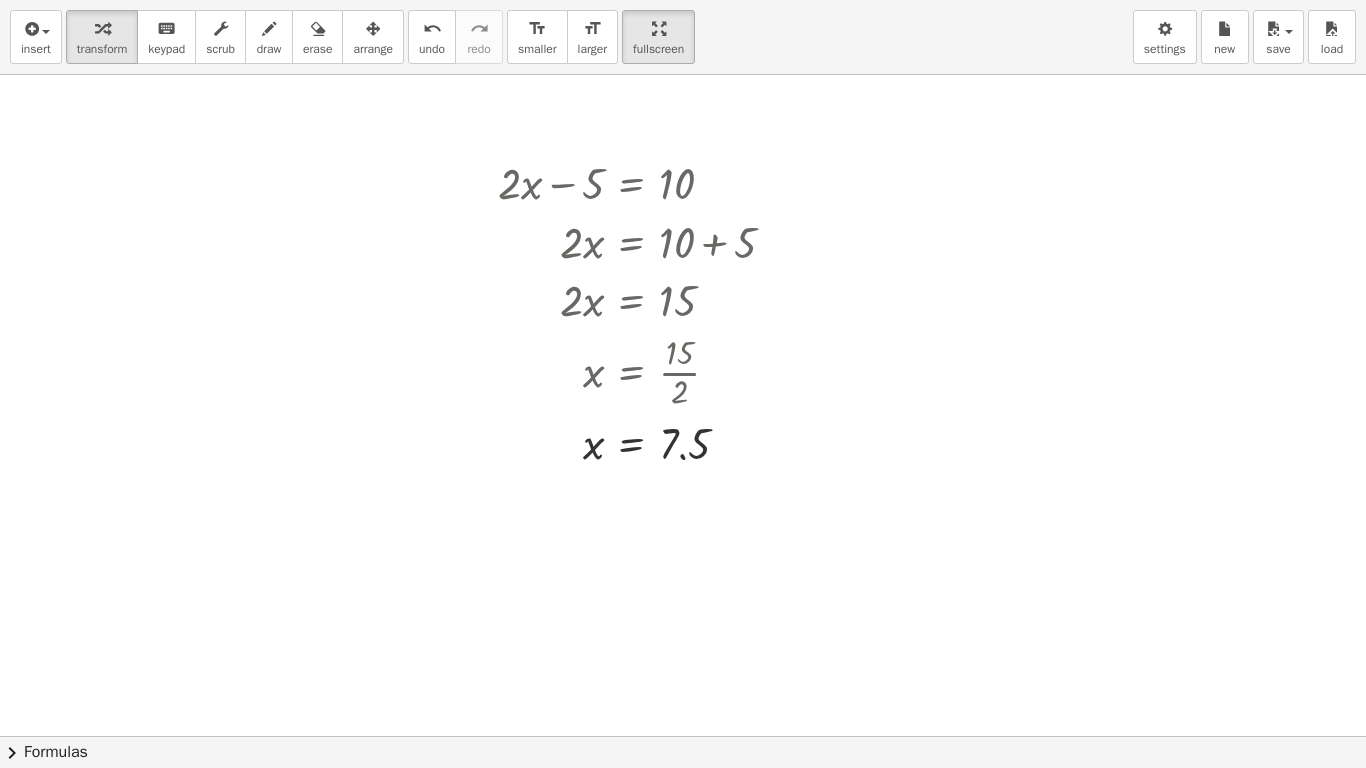 drag, startPoint x: 617, startPoint y: 189, endPoint x: 373, endPoint y: 183, distance: 244.07376 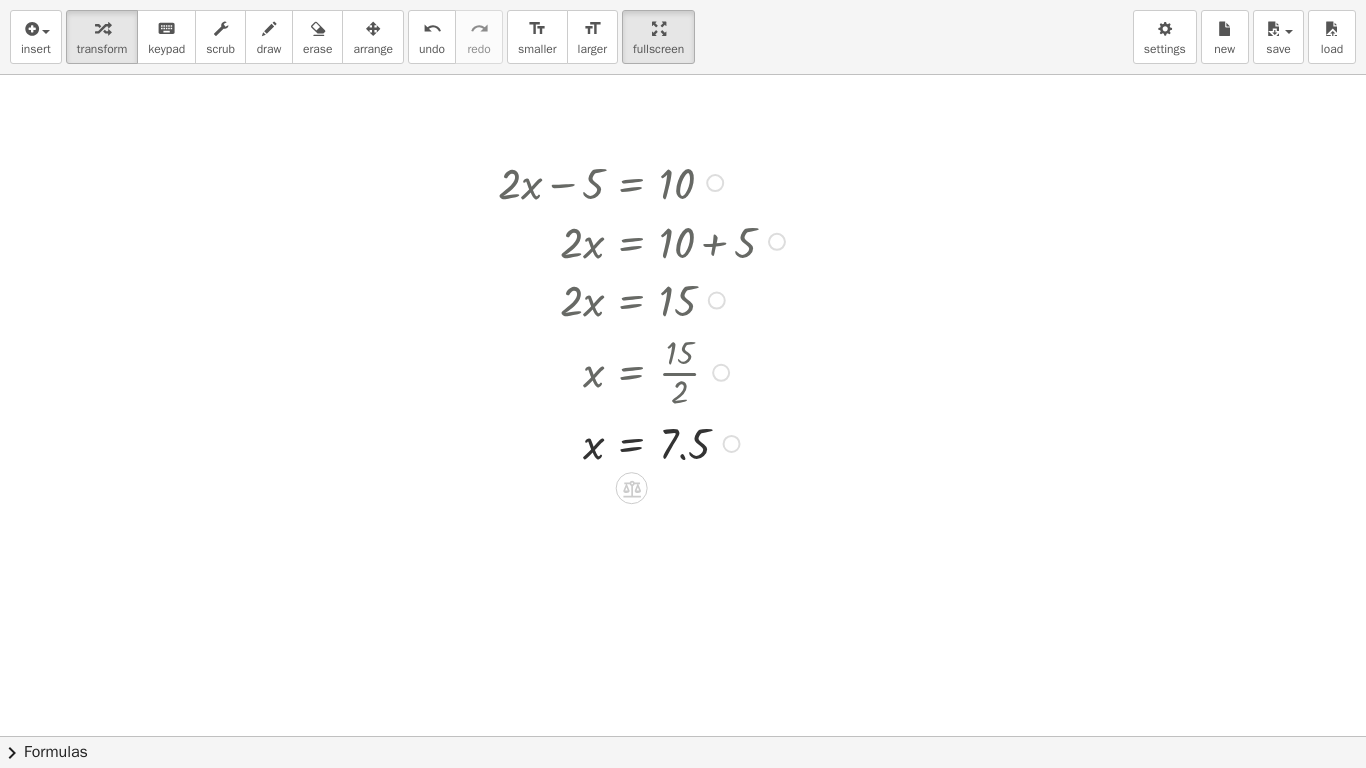 click at bounding box center (644, 181) 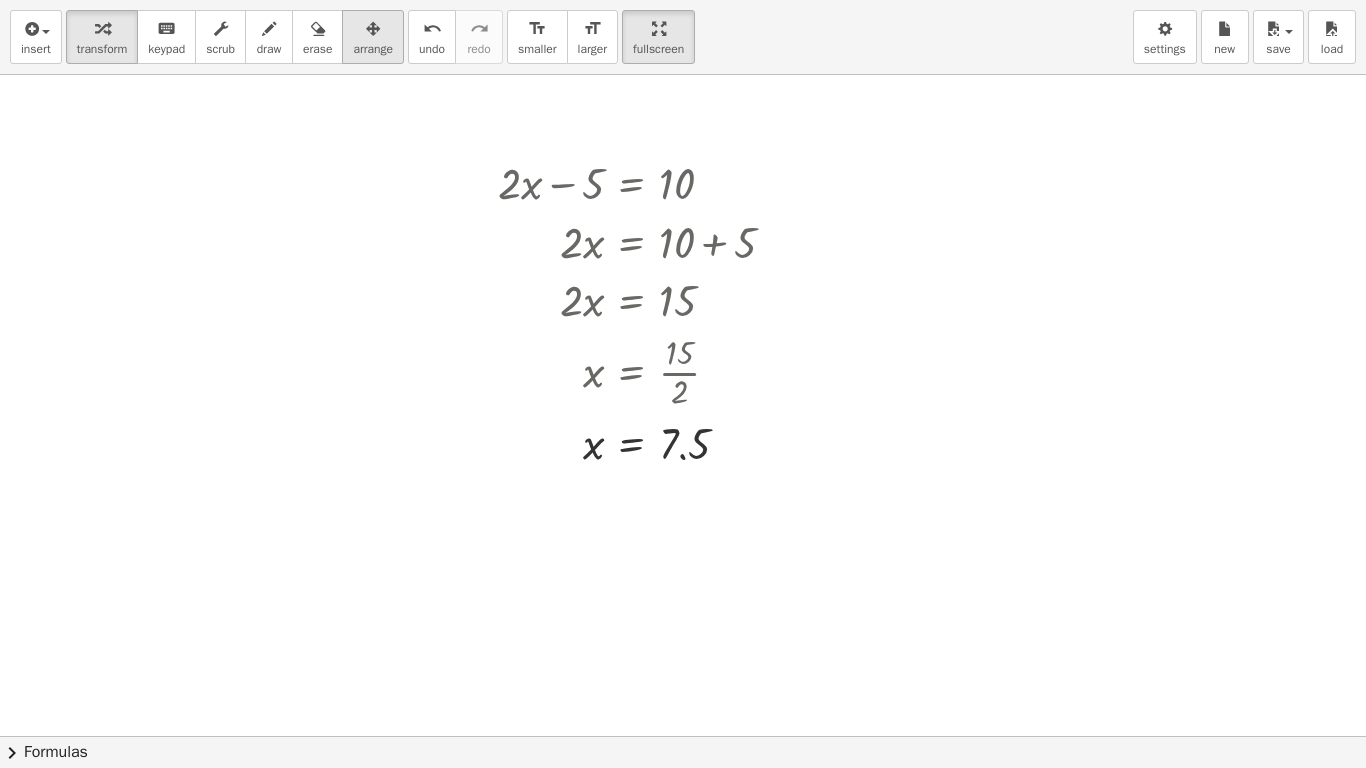 click on "arrange" at bounding box center (373, 49) 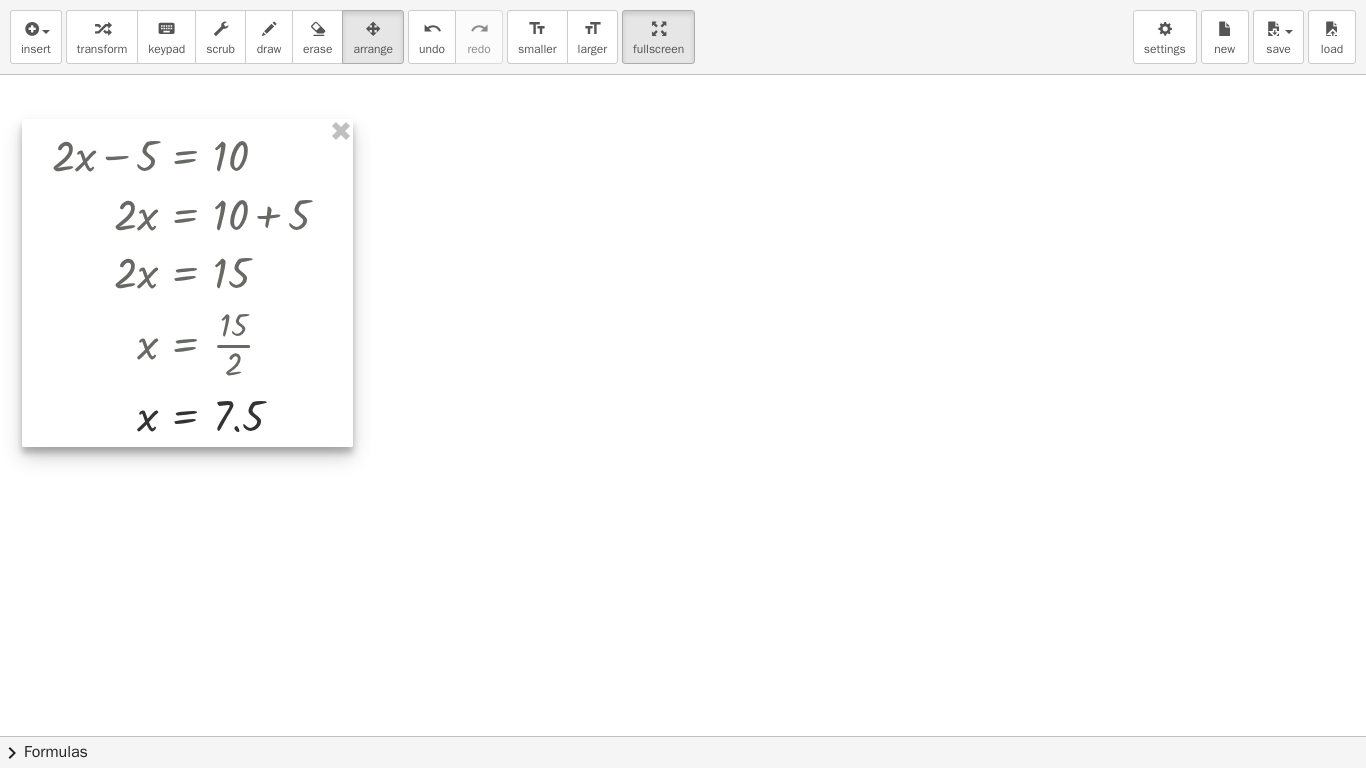 drag, startPoint x: 617, startPoint y: 201, endPoint x: 171, endPoint y: 173, distance: 446.87805 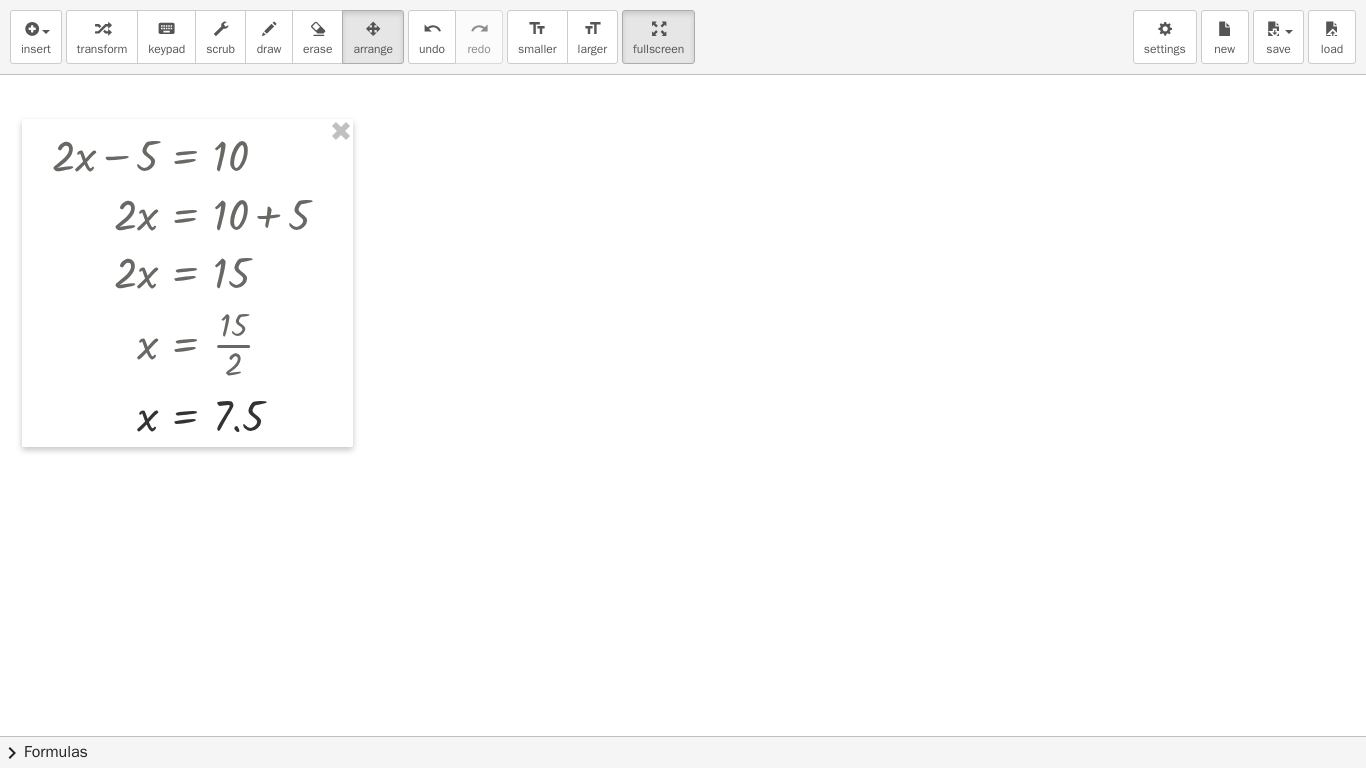 click at bounding box center [683, 636] 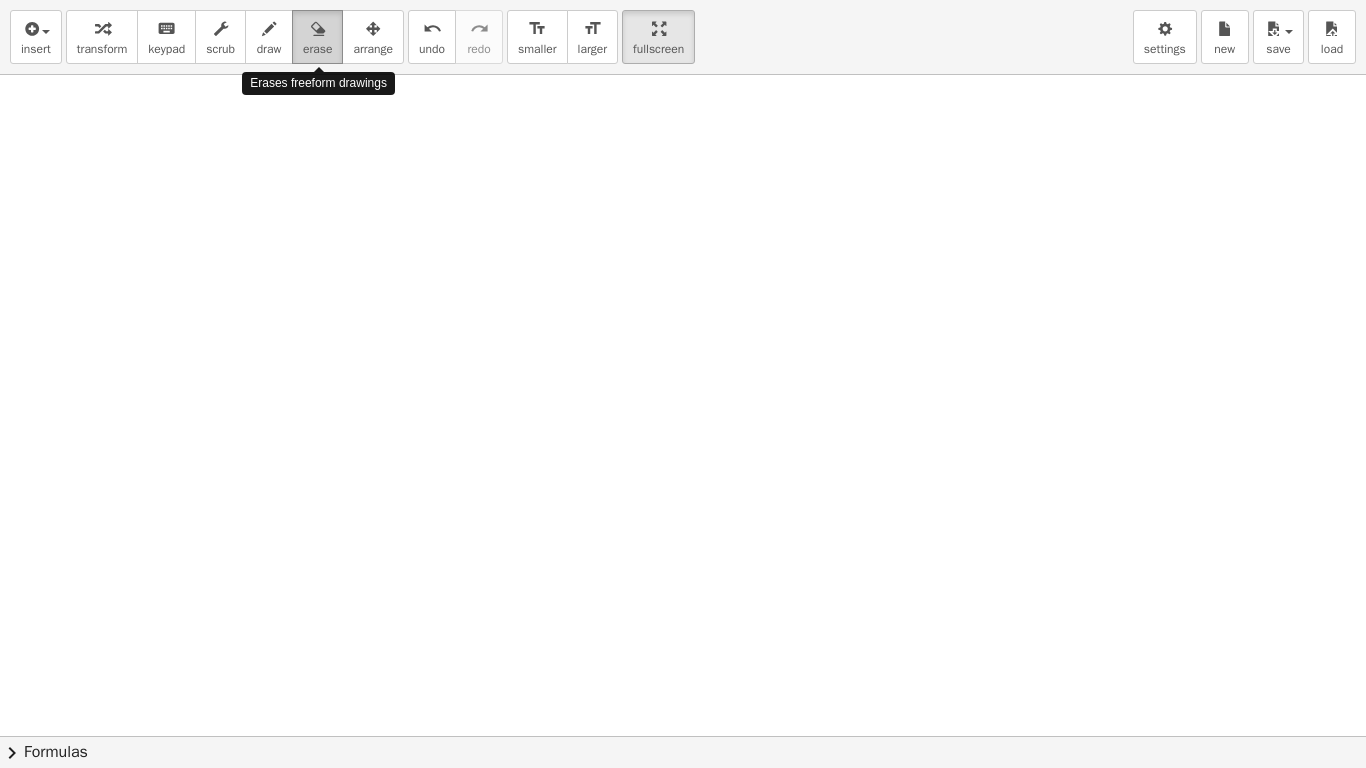 click on "erase" at bounding box center [317, 49] 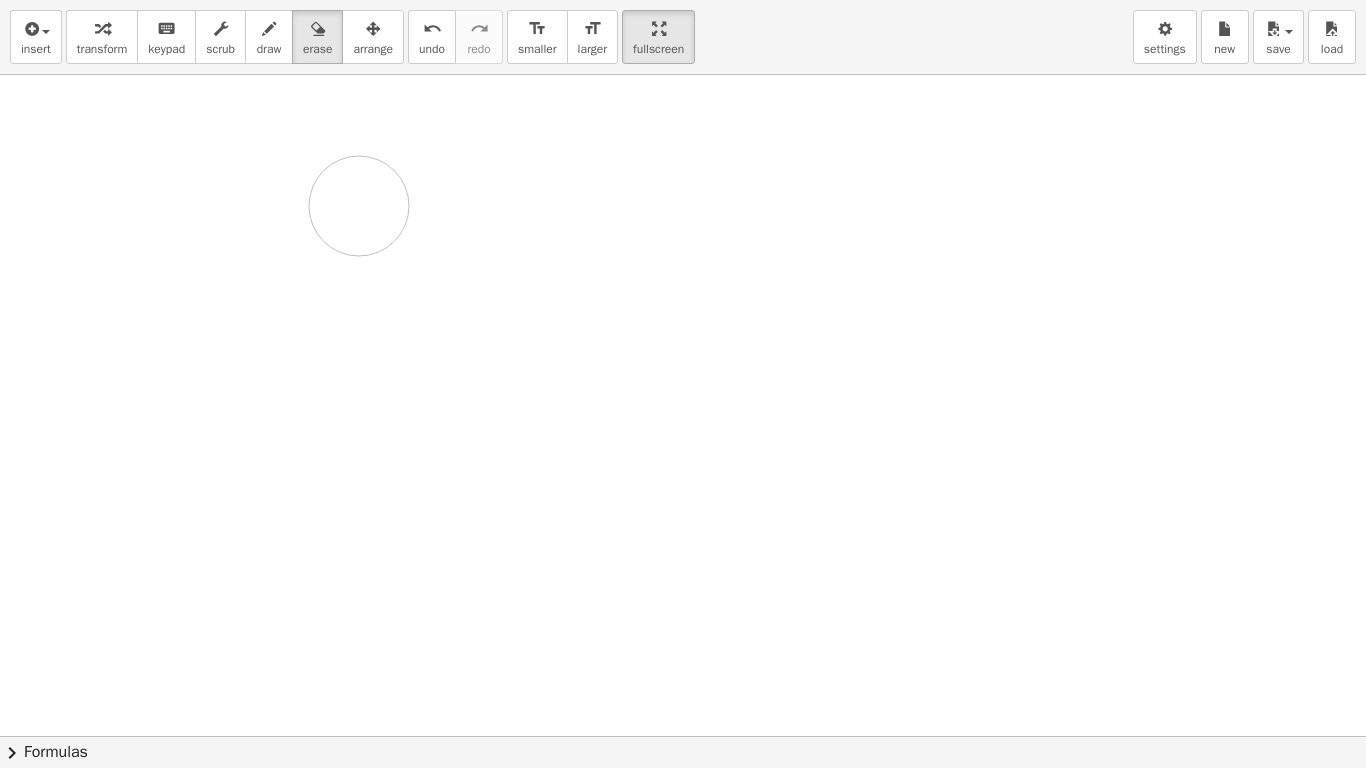 click at bounding box center [683, 636] 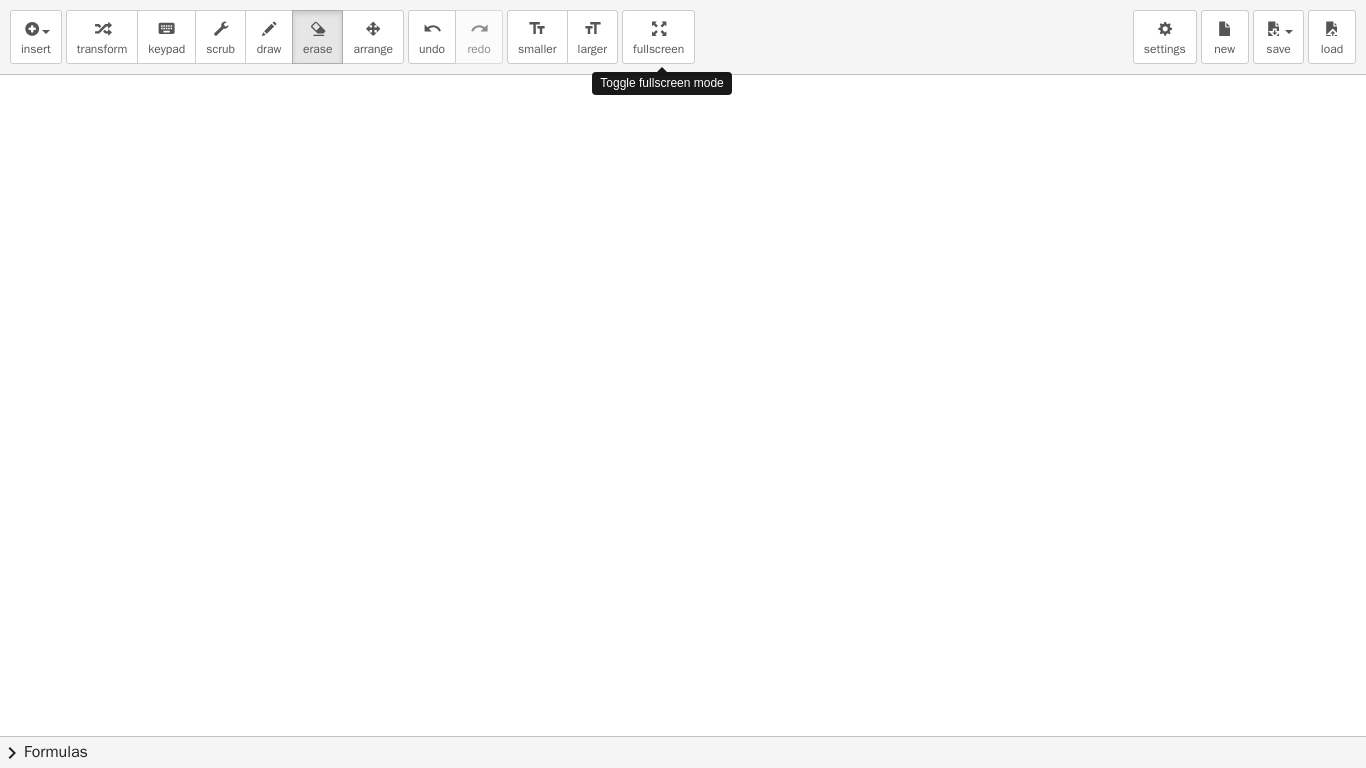 drag, startPoint x: 658, startPoint y: 16, endPoint x: 654, endPoint y: -58, distance: 74.10803 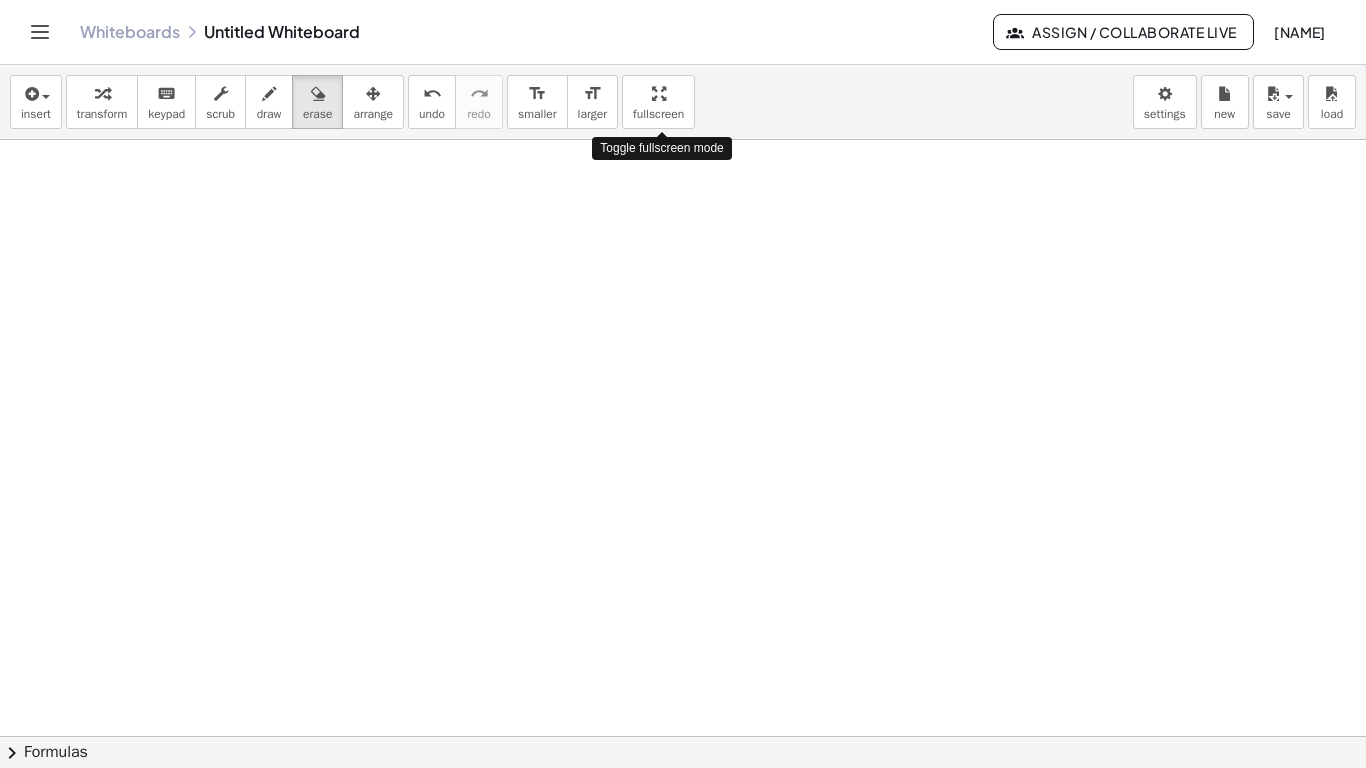 click on "**********" at bounding box center [683, 384] 